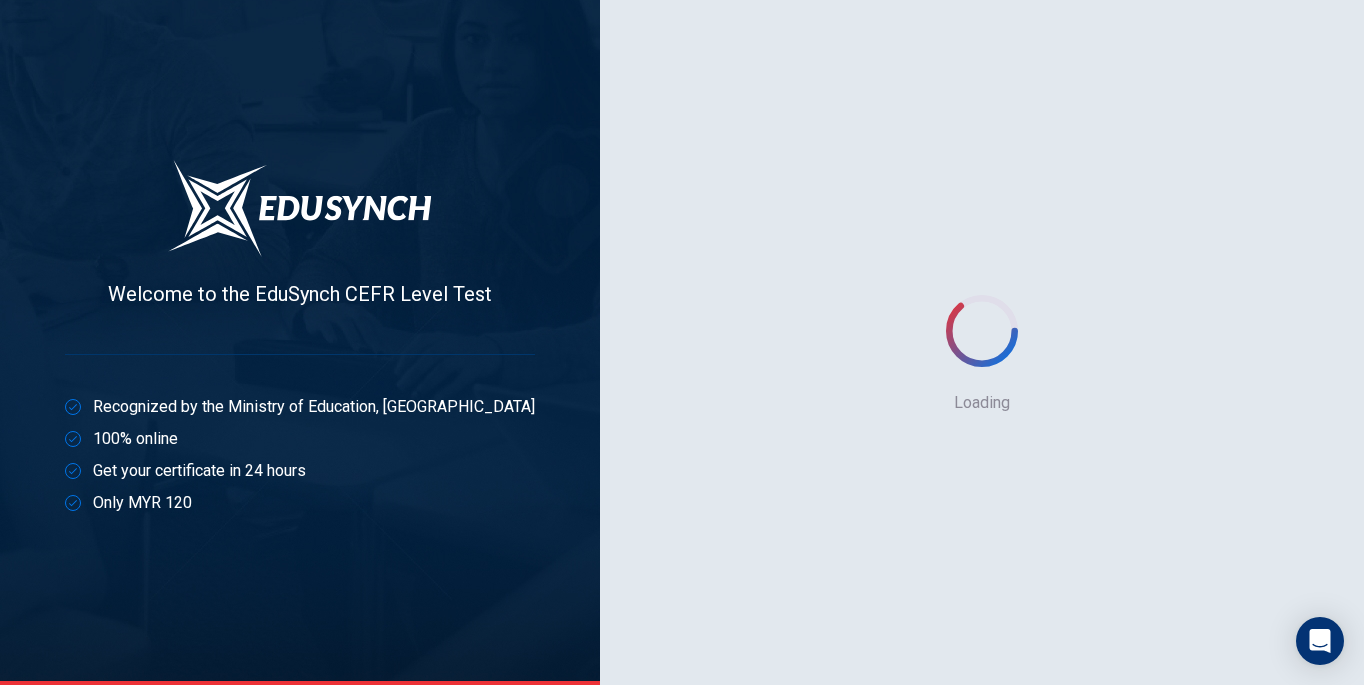 scroll, scrollTop: 0, scrollLeft: 0, axis: both 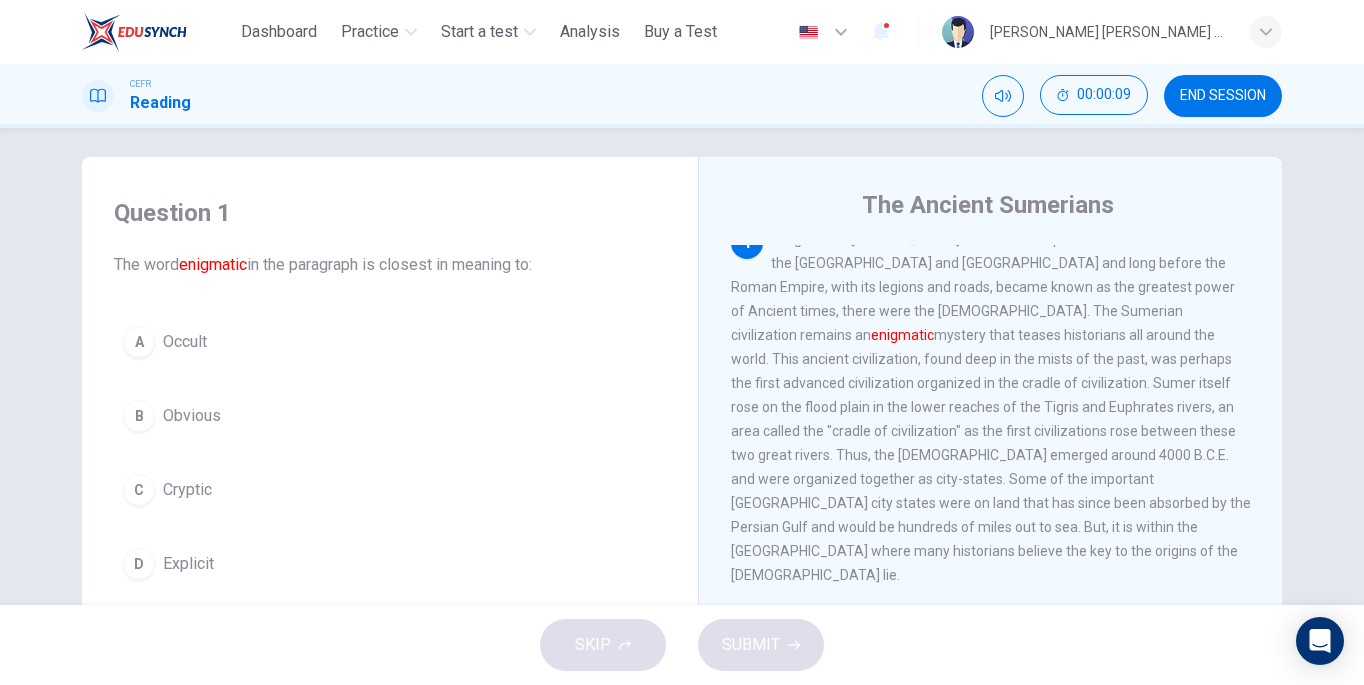 drag, startPoint x: 760, startPoint y: 571, endPoint x: 771, endPoint y: 375, distance: 196.30843 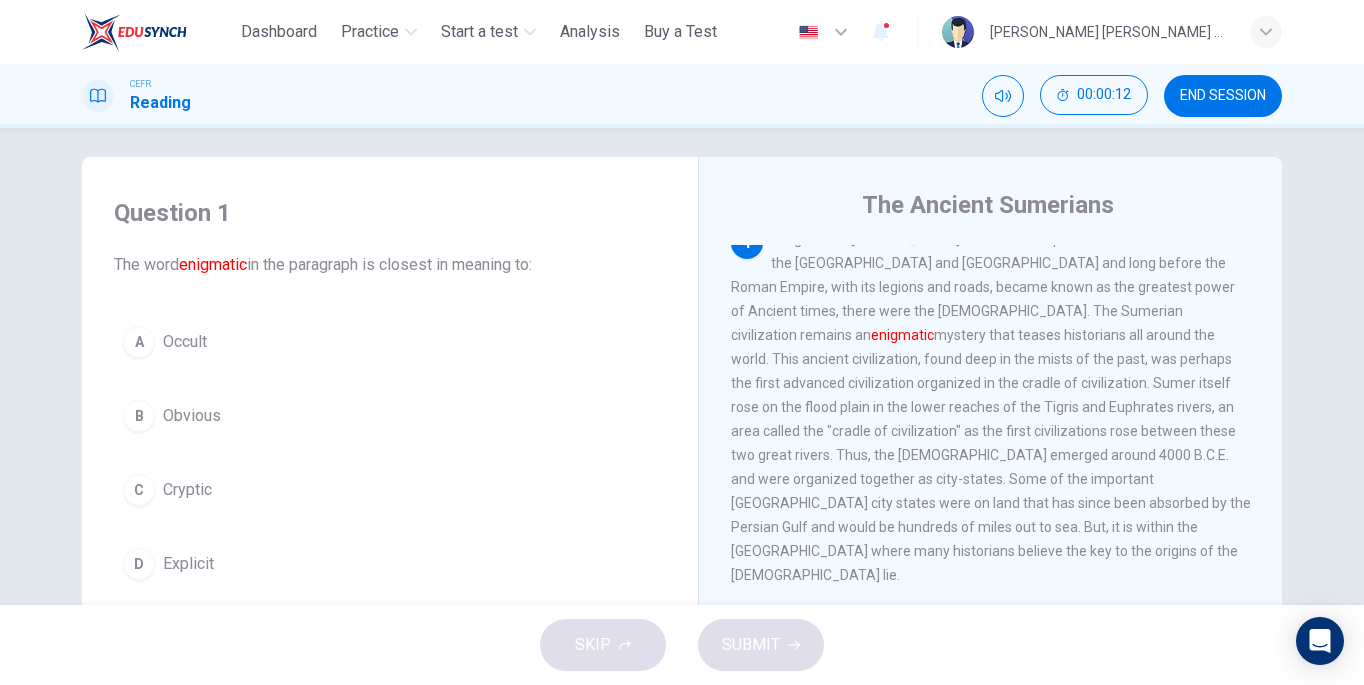 drag, startPoint x: 769, startPoint y: 267, endPoint x: 938, endPoint y: 335, distance: 182.16751 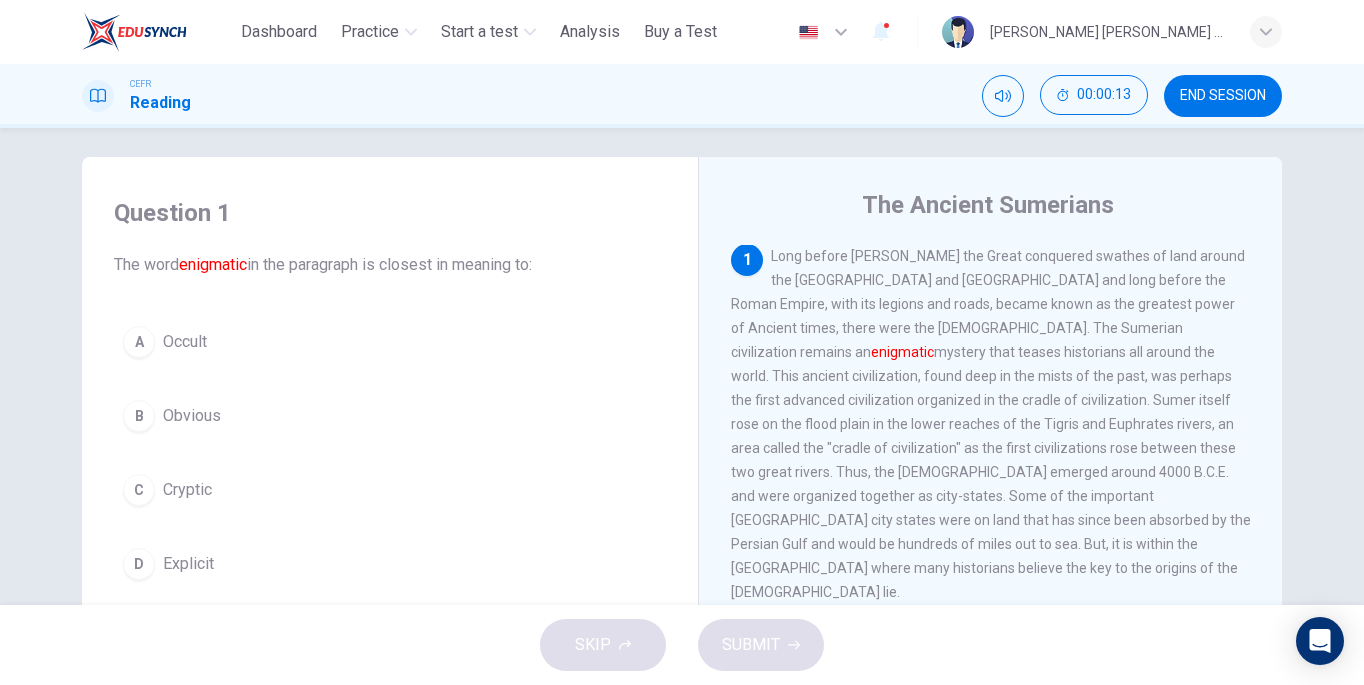 click on "1 Long before Alexander the Great conquered swathes of land around the Mediterranean and Middle East and long before the Roman Empire, with its legions and roads, became known as the greatest power of Ancient times, there were the Sumerians. The Sumerian civilization remains an  enigmatic" at bounding box center [991, 424] 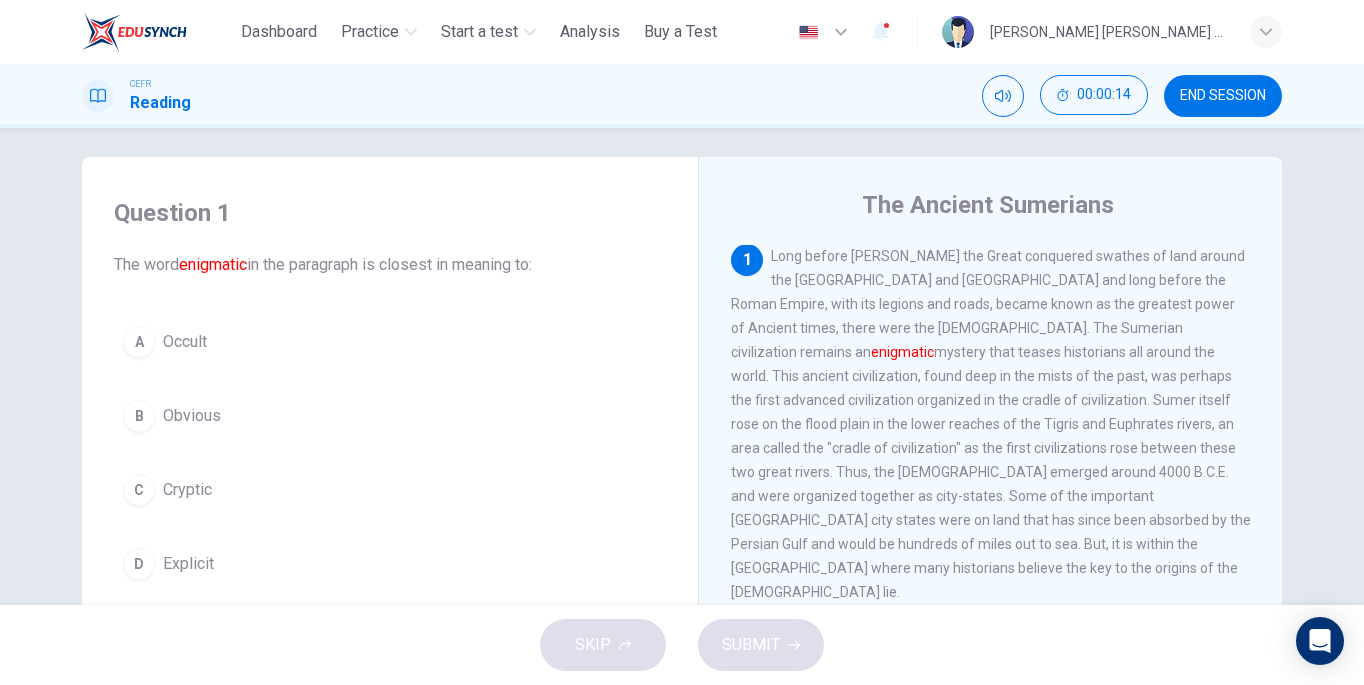 drag, startPoint x: 999, startPoint y: 355, endPoint x: 889, endPoint y: 343, distance: 110.65261 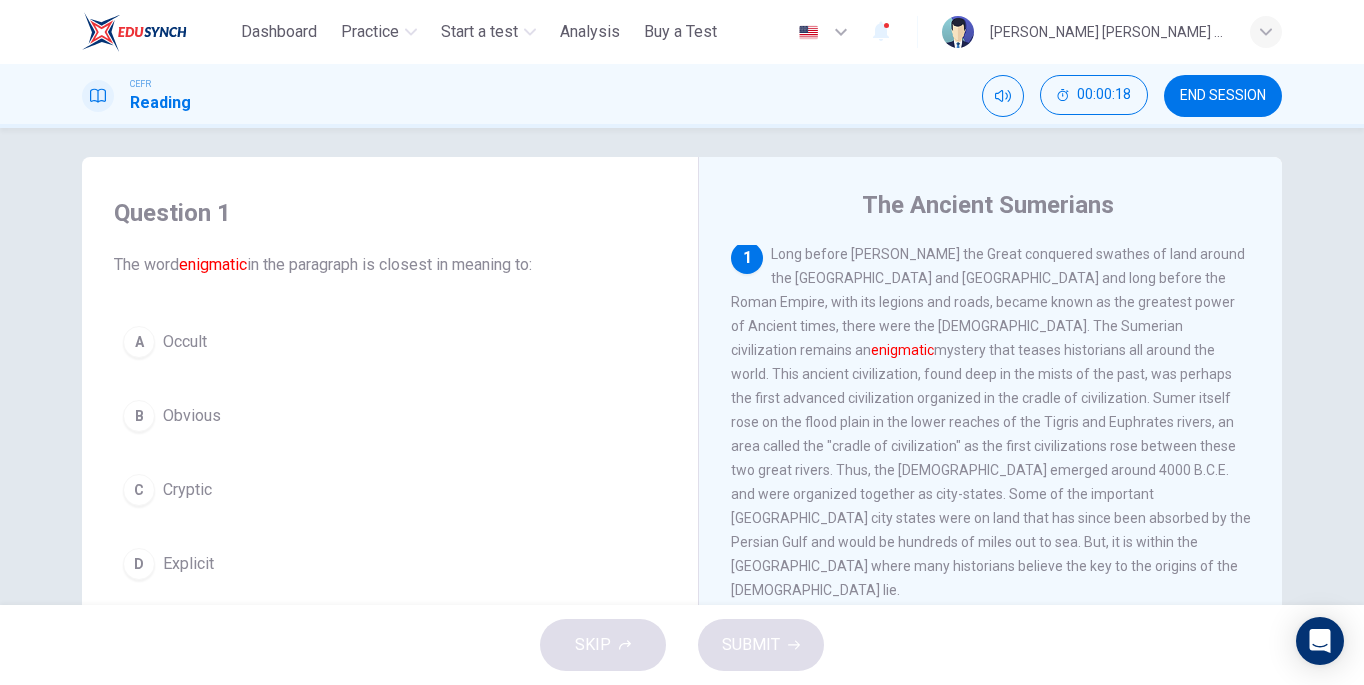 scroll, scrollTop: 0, scrollLeft: 0, axis: both 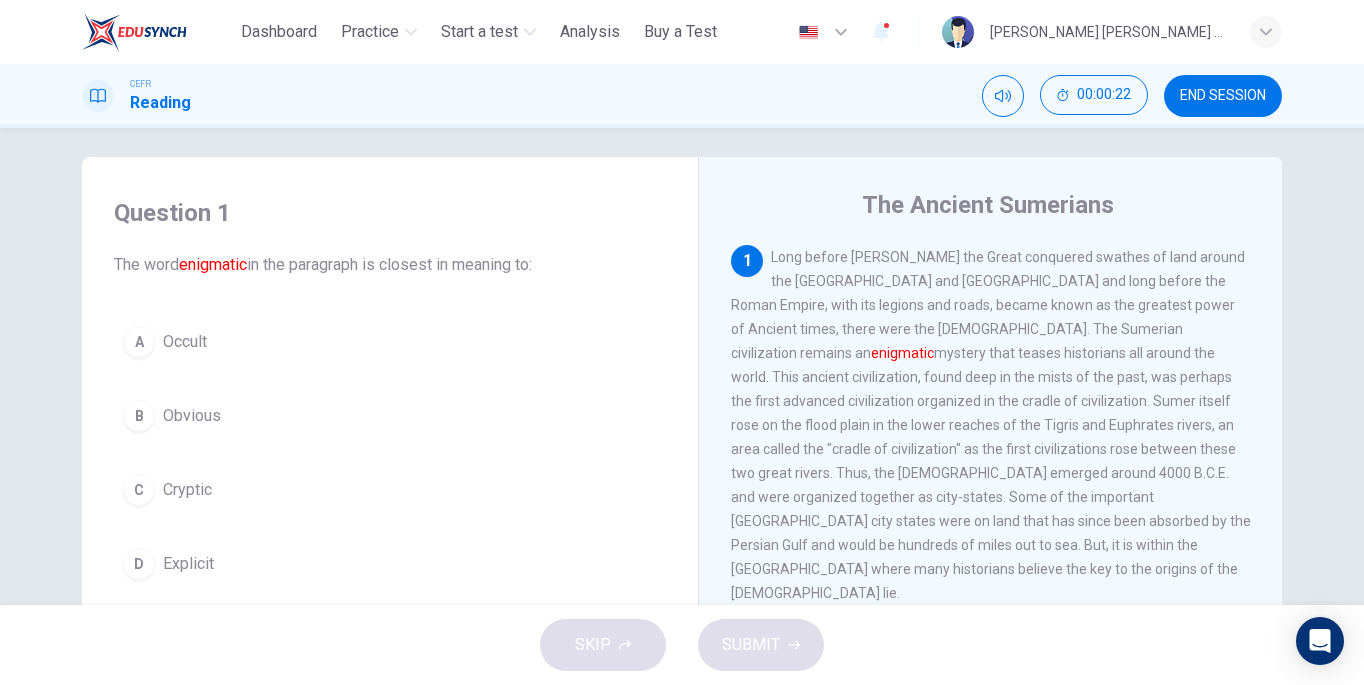 drag, startPoint x: 862, startPoint y: 332, endPoint x: 960, endPoint y: 344, distance: 98.731964 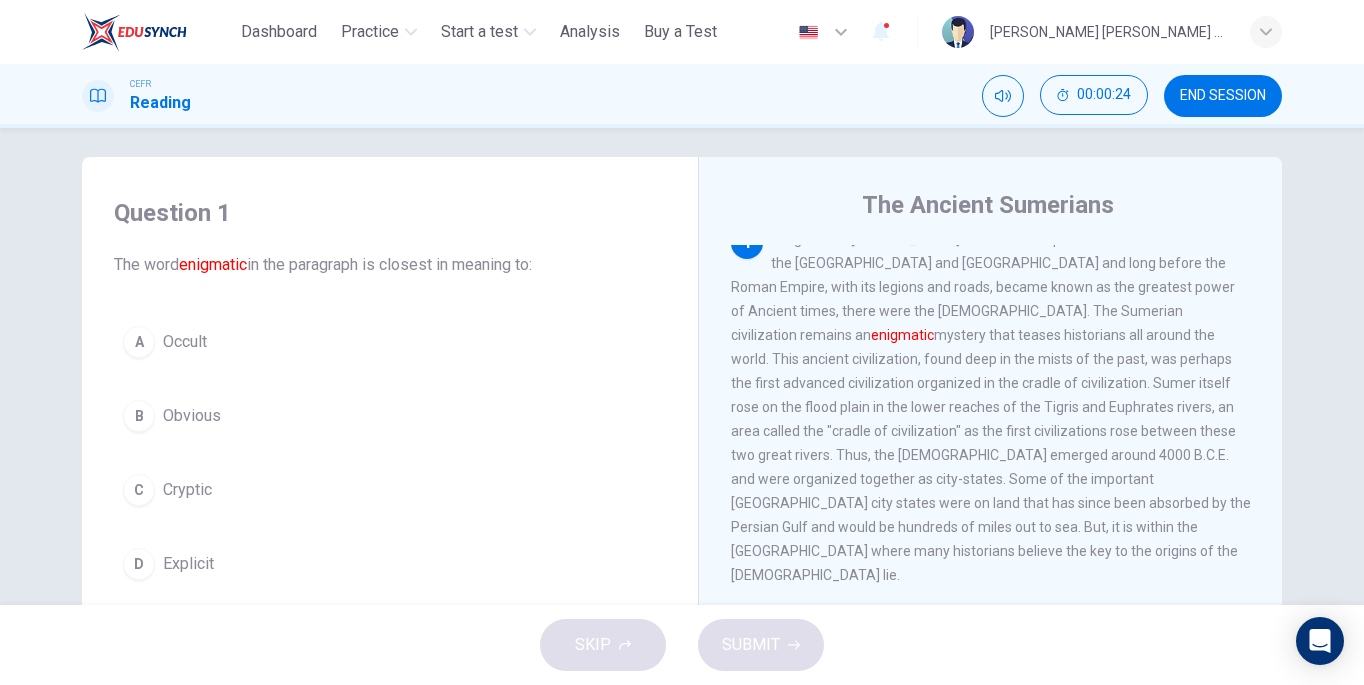 scroll, scrollTop: 20, scrollLeft: 0, axis: vertical 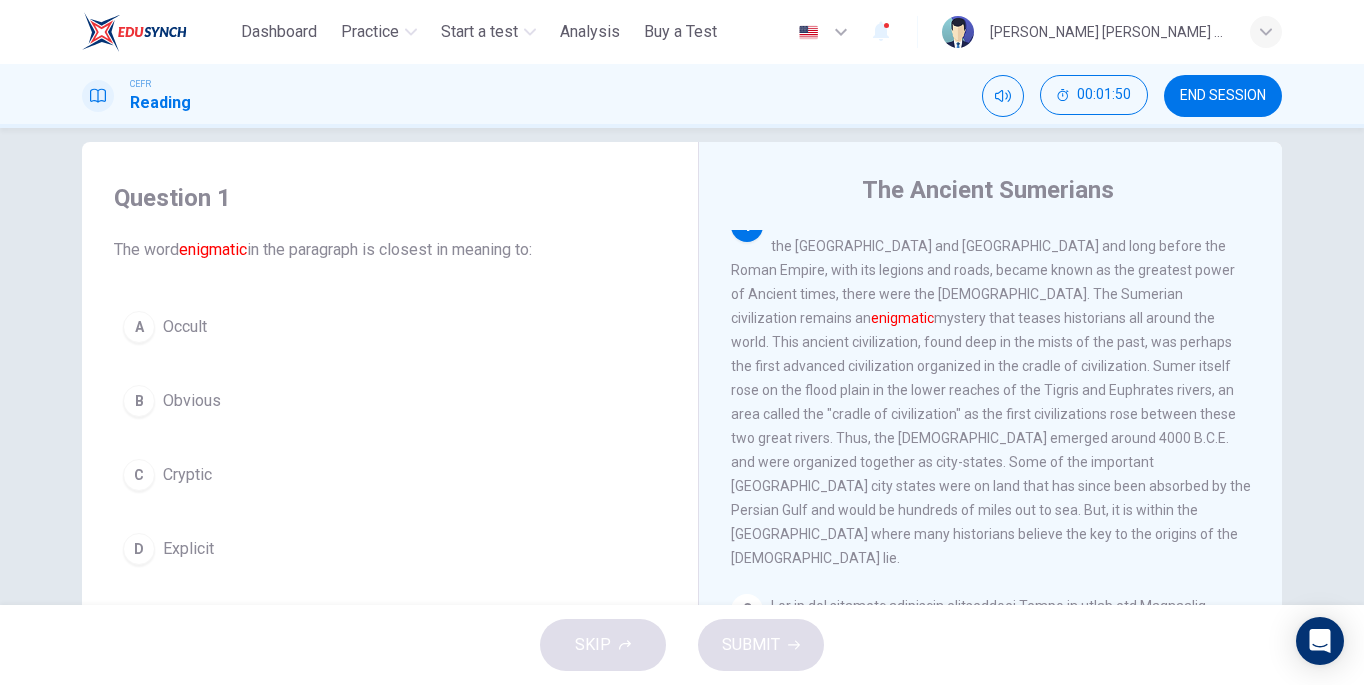 click on "C" at bounding box center (139, 475) 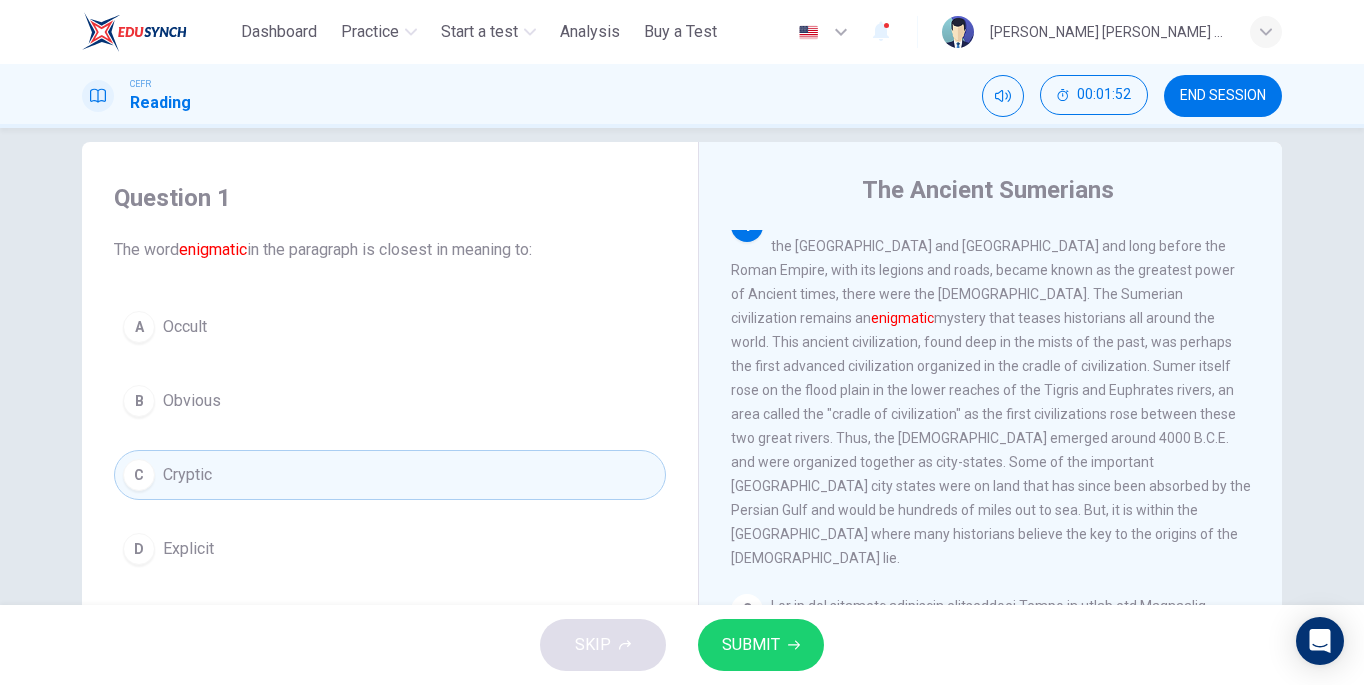 click on "SUBMIT" at bounding box center (751, 645) 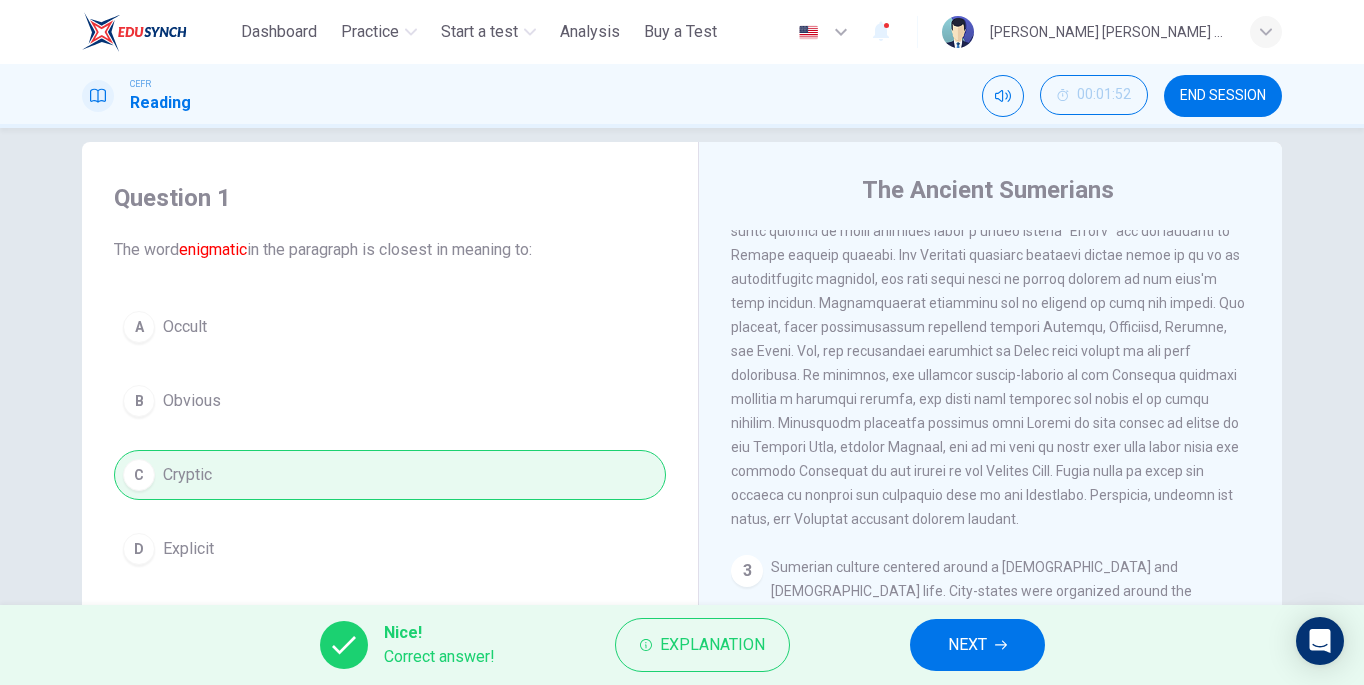 scroll, scrollTop: 540, scrollLeft: 0, axis: vertical 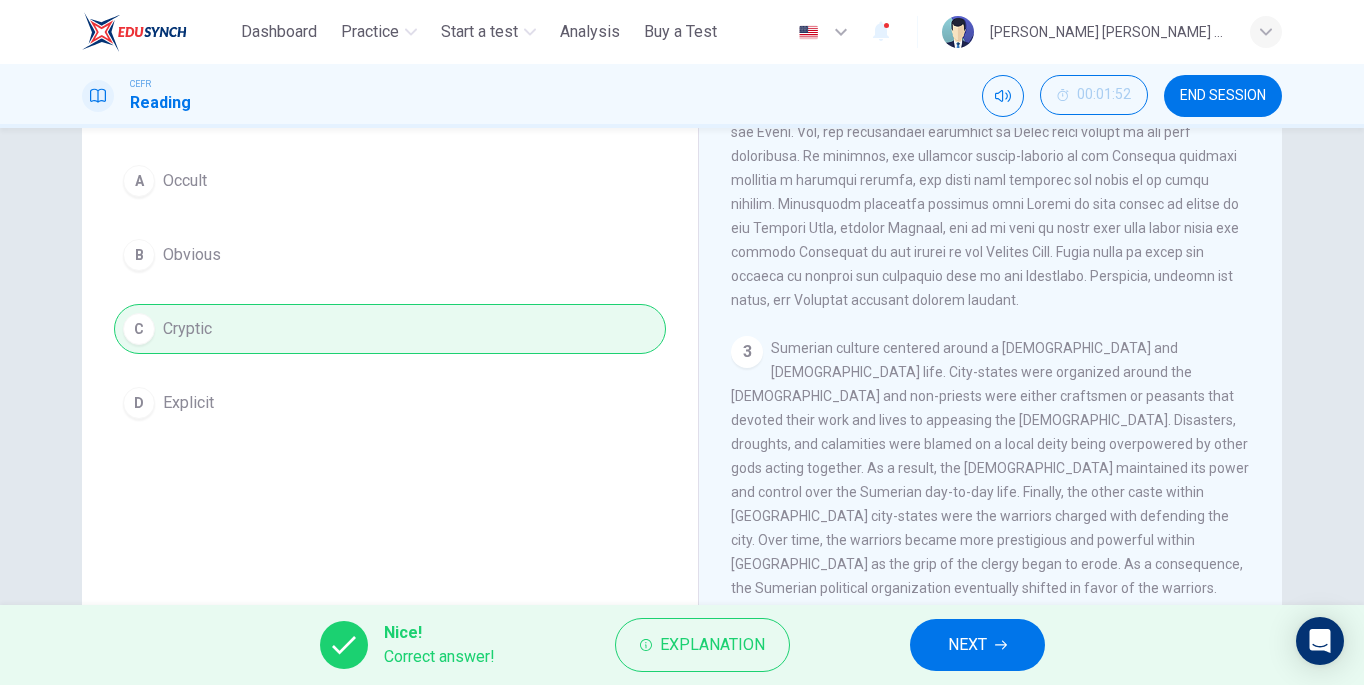 click on "NEXT" at bounding box center (977, 645) 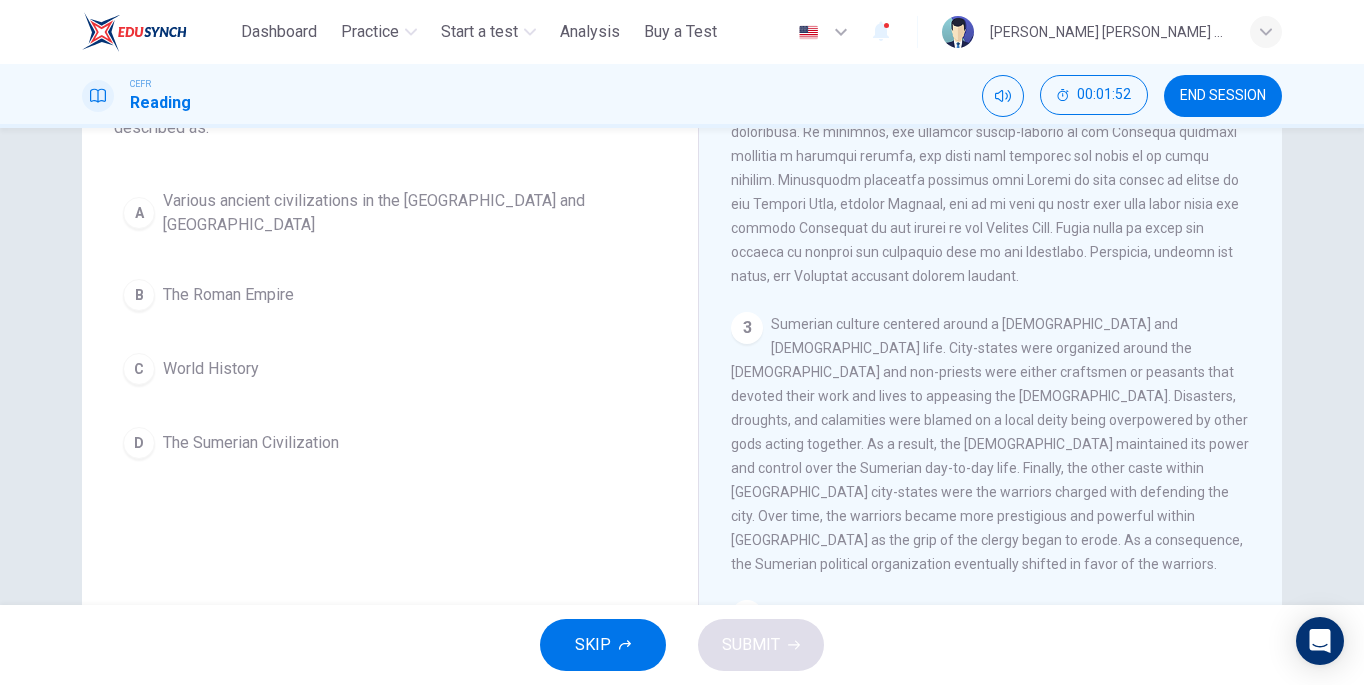 scroll, scrollTop: 196, scrollLeft: 0, axis: vertical 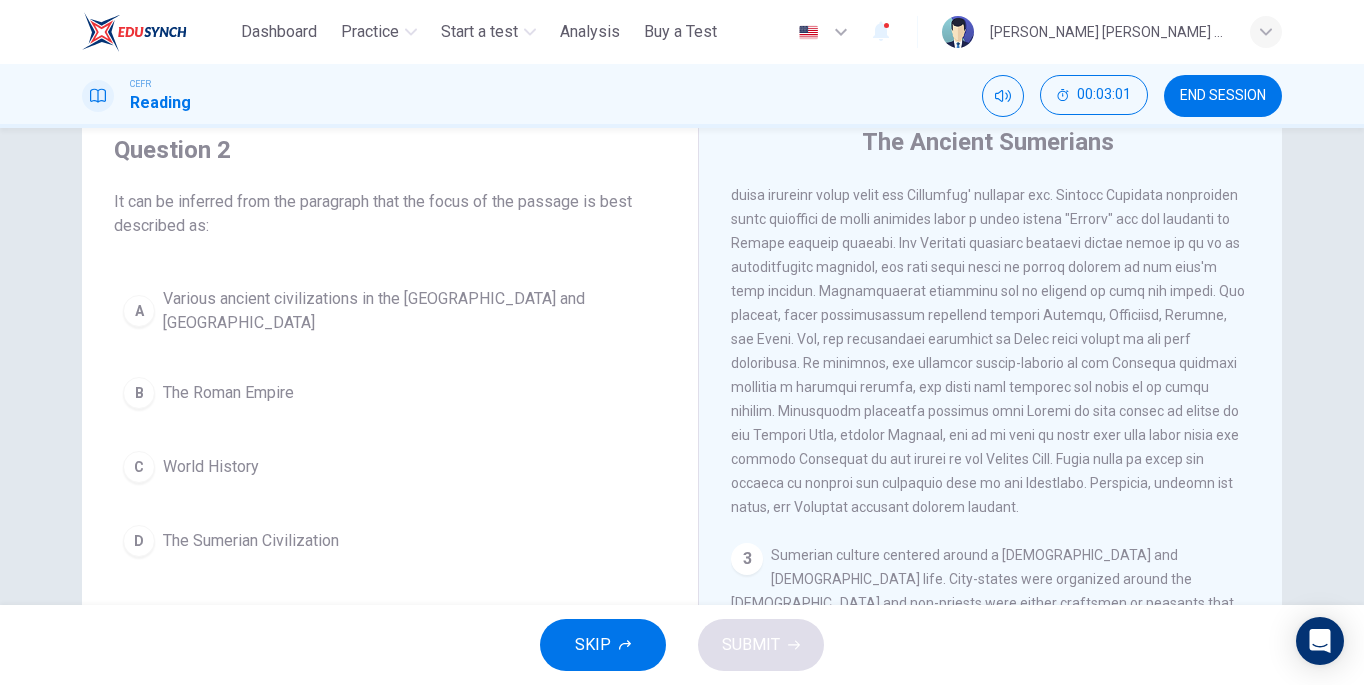 click on "D" at bounding box center [139, 541] 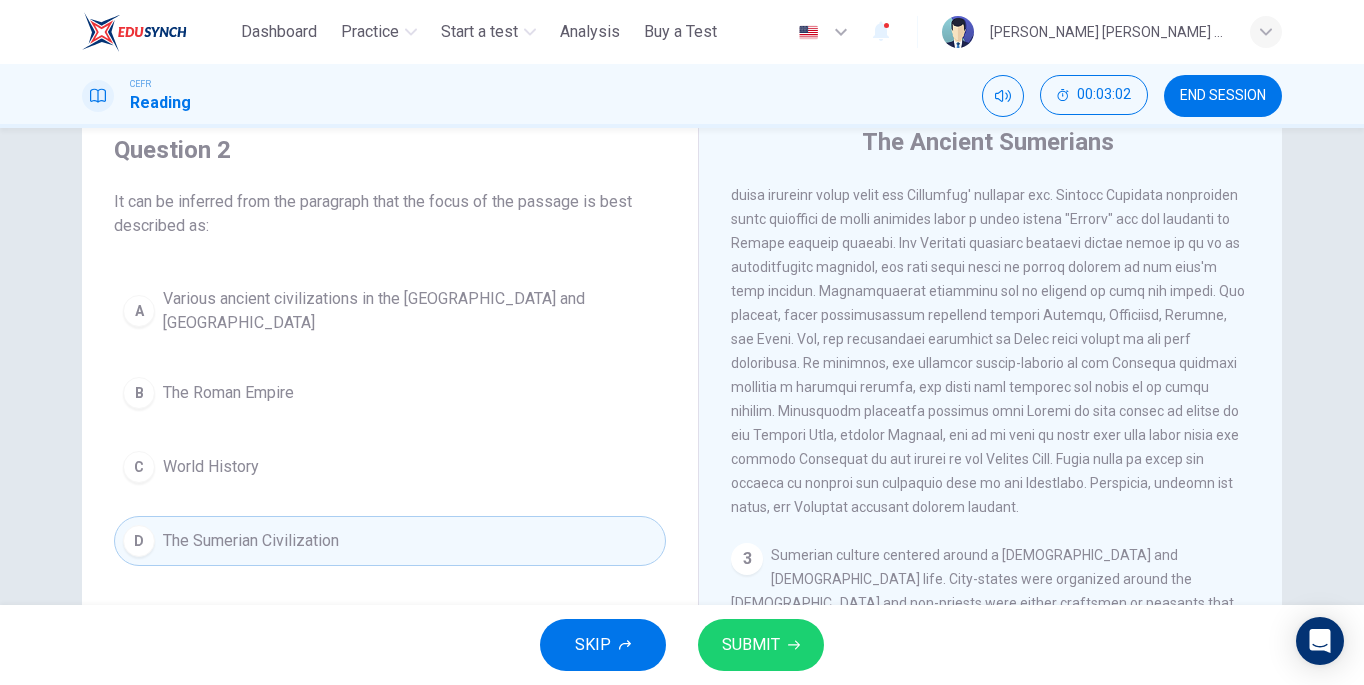 click on "SUBMIT" at bounding box center (751, 645) 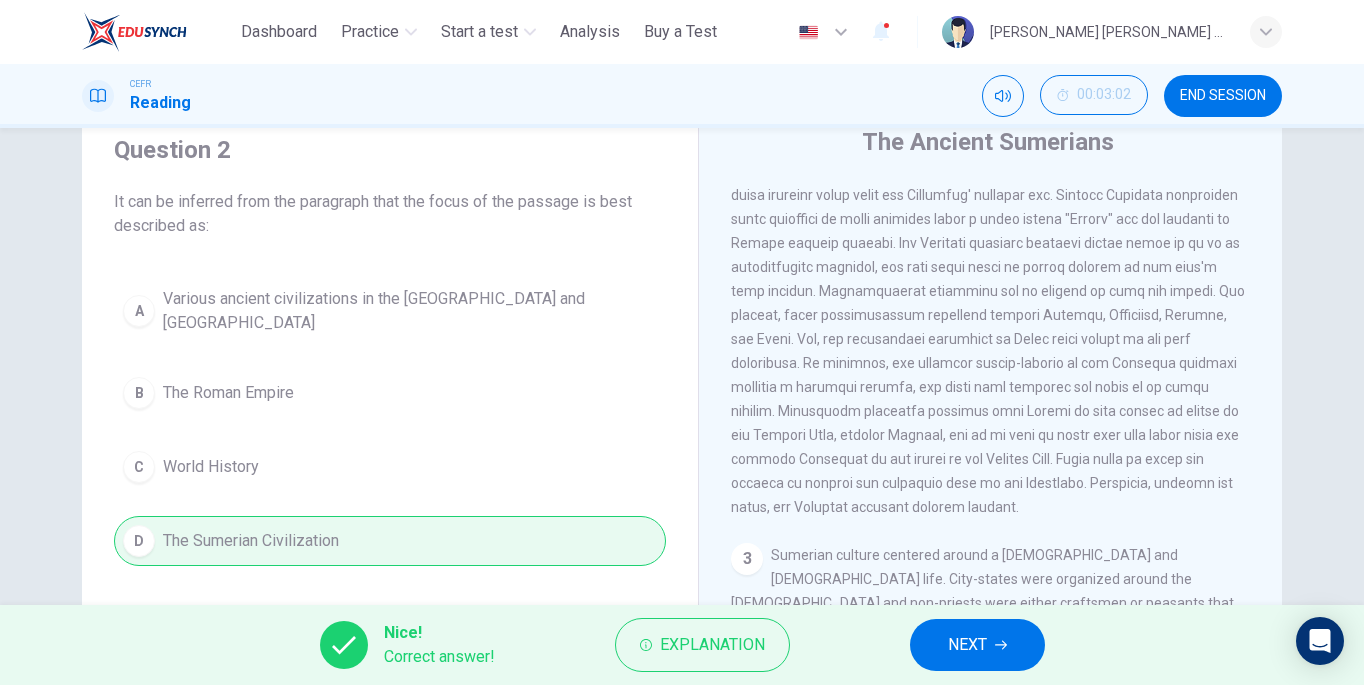 click on "NEXT" at bounding box center [977, 645] 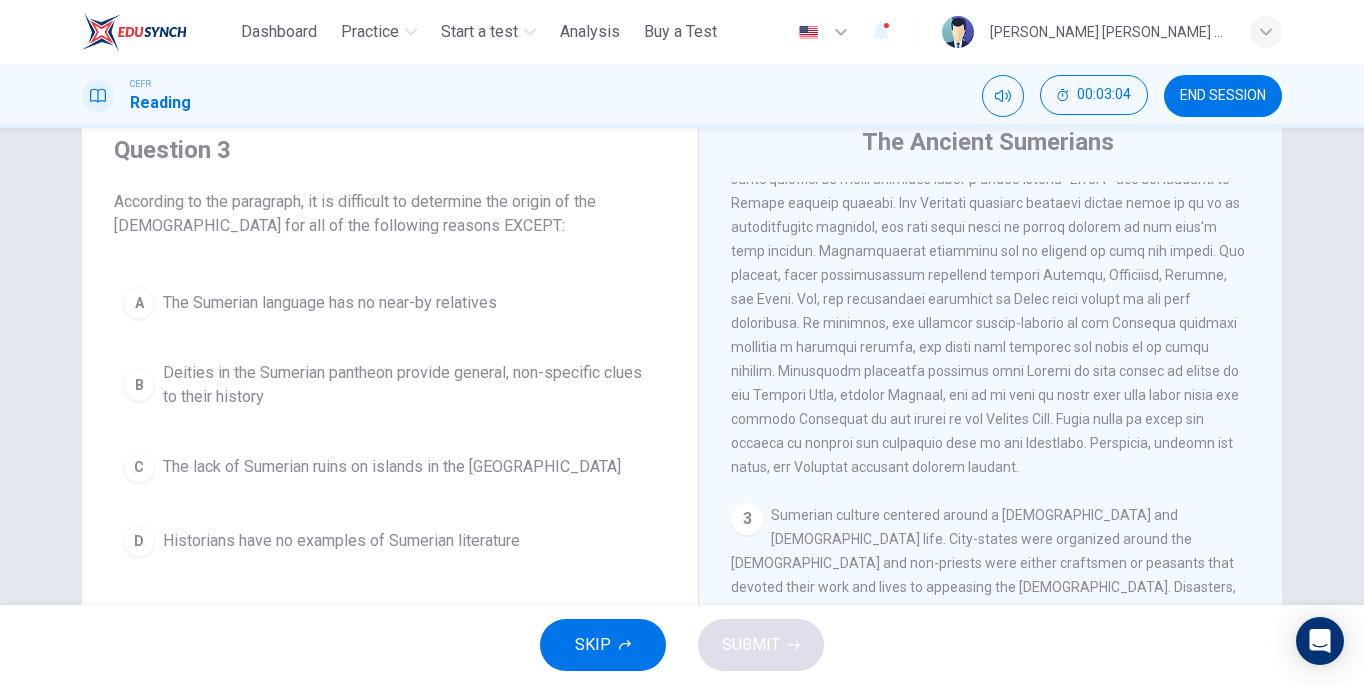 scroll, scrollTop: 452, scrollLeft: 0, axis: vertical 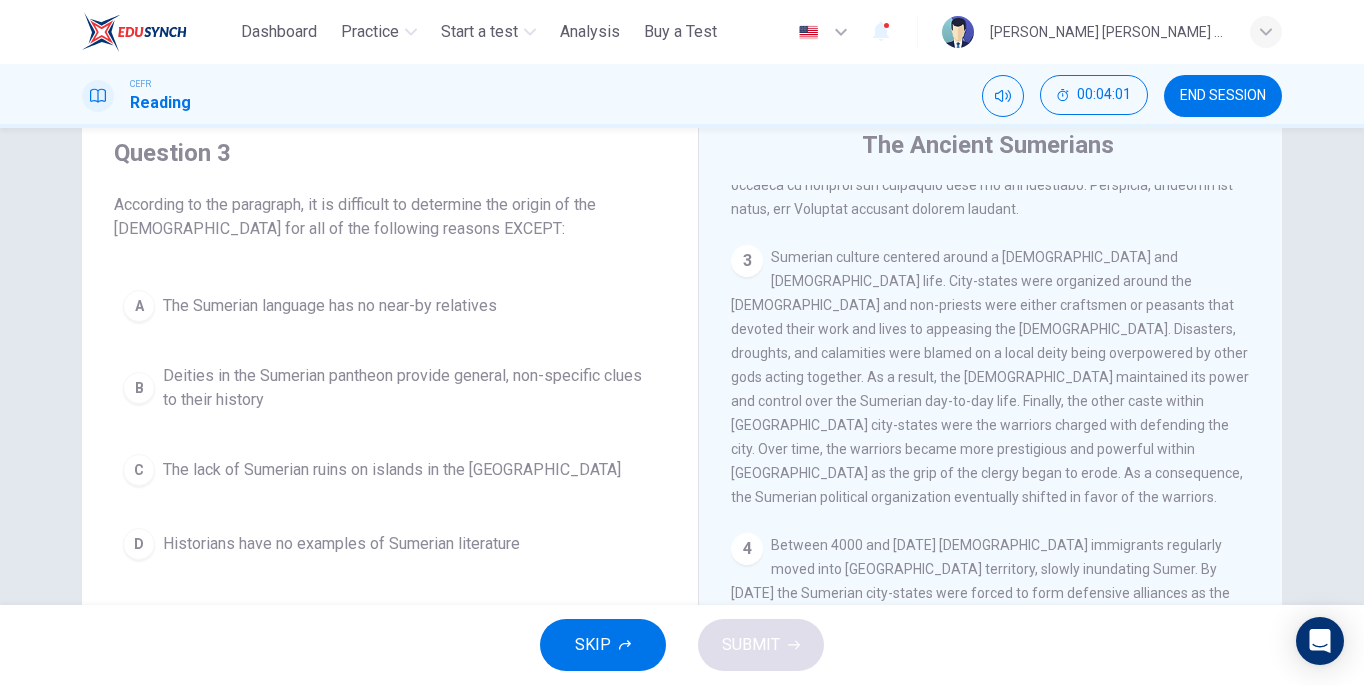 drag, startPoint x: 911, startPoint y: 515, endPoint x: 841, endPoint y: 461, distance: 88.40814 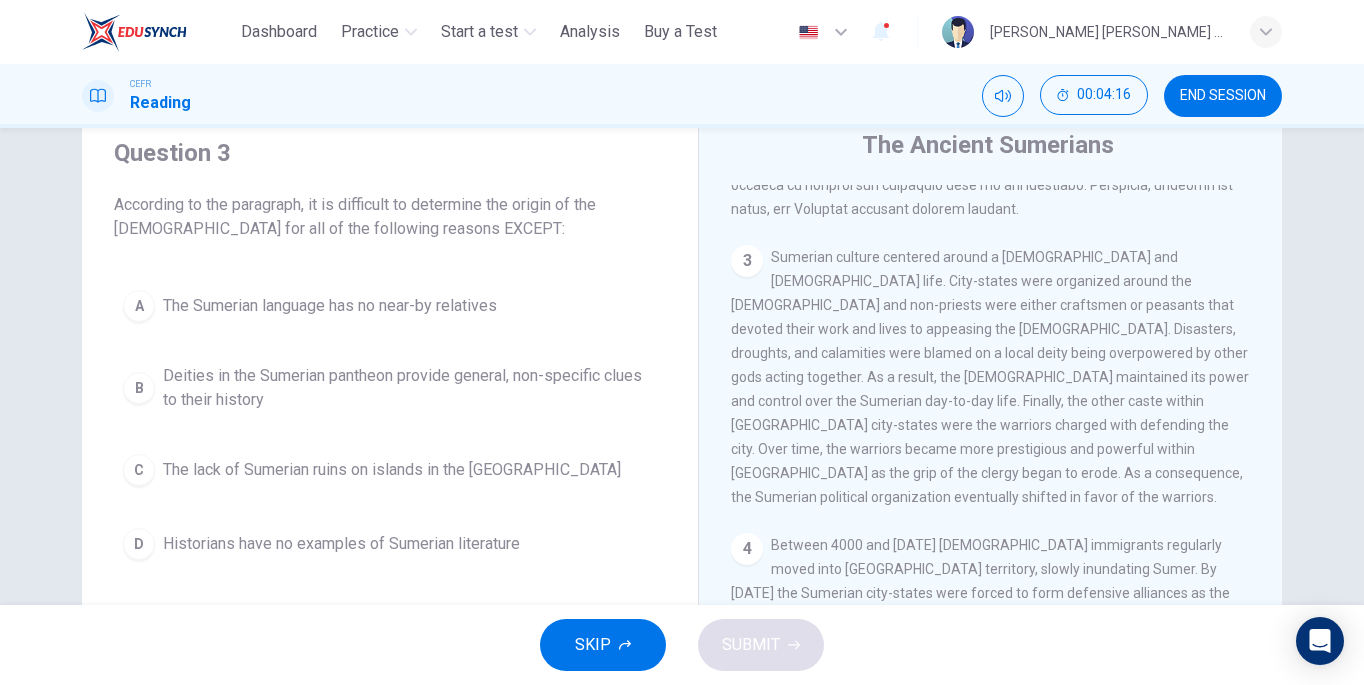 scroll, scrollTop: 90, scrollLeft: 0, axis: vertical 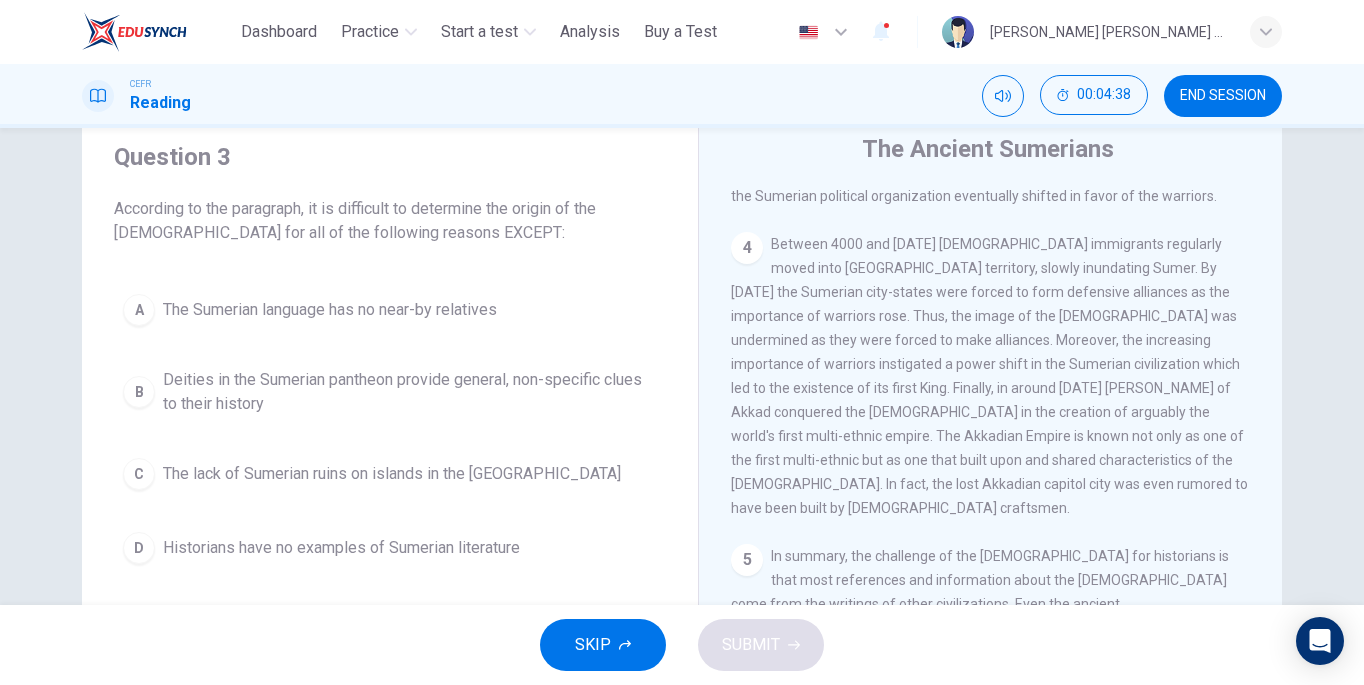 click on "SKIP" at bounding box center (603, 645) 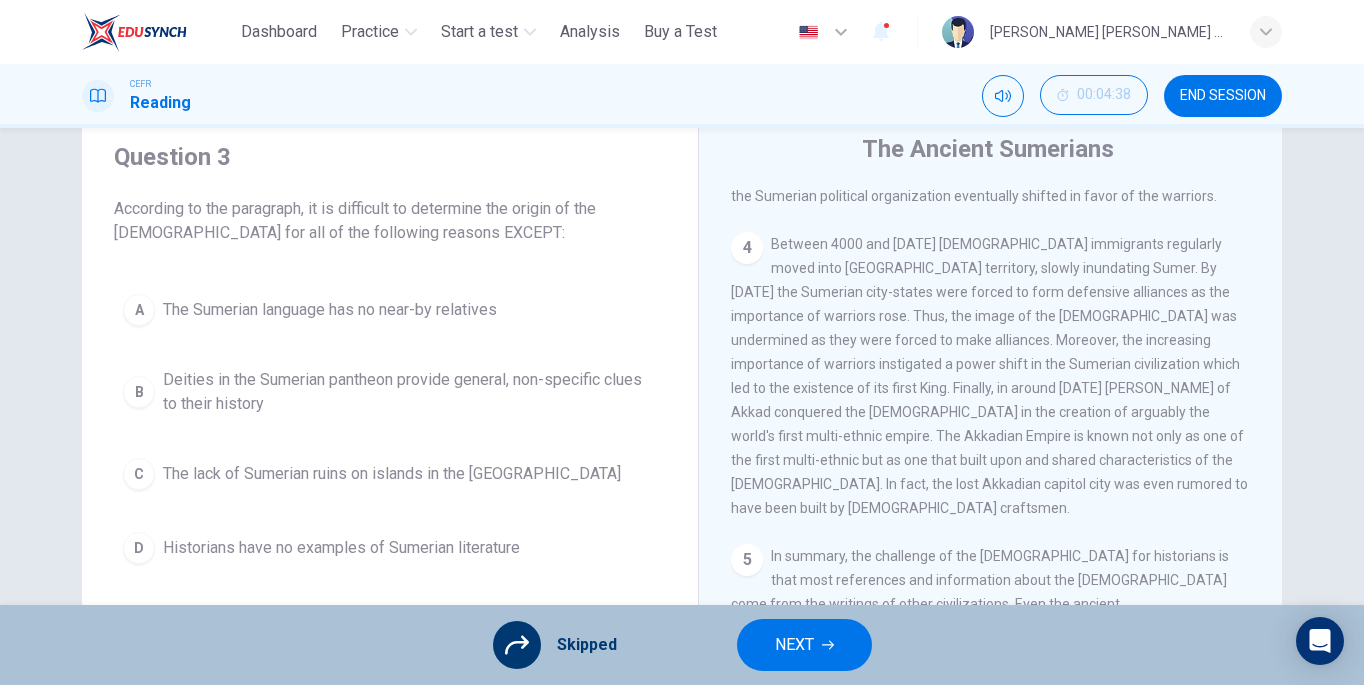 click on "END SESSION" at bounding box center (1223, 96) 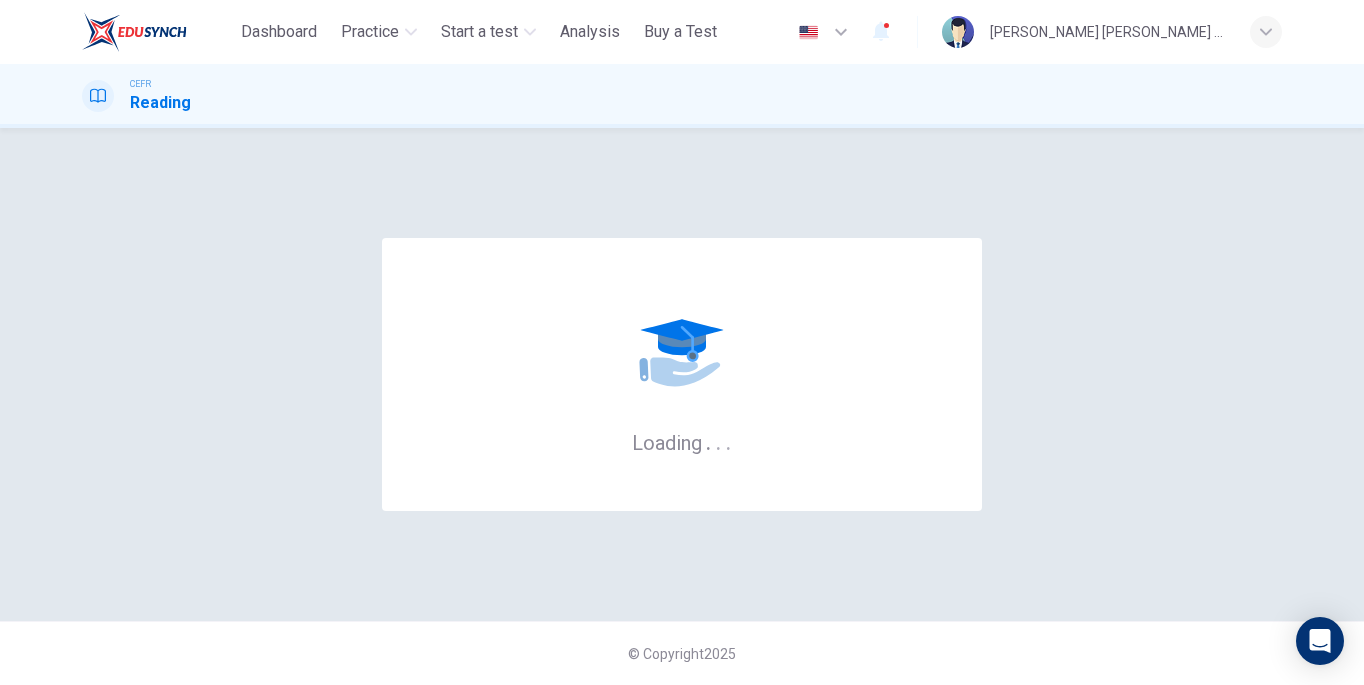 scroll, scrollTop: 0, scrollLeft: 0, axis: both 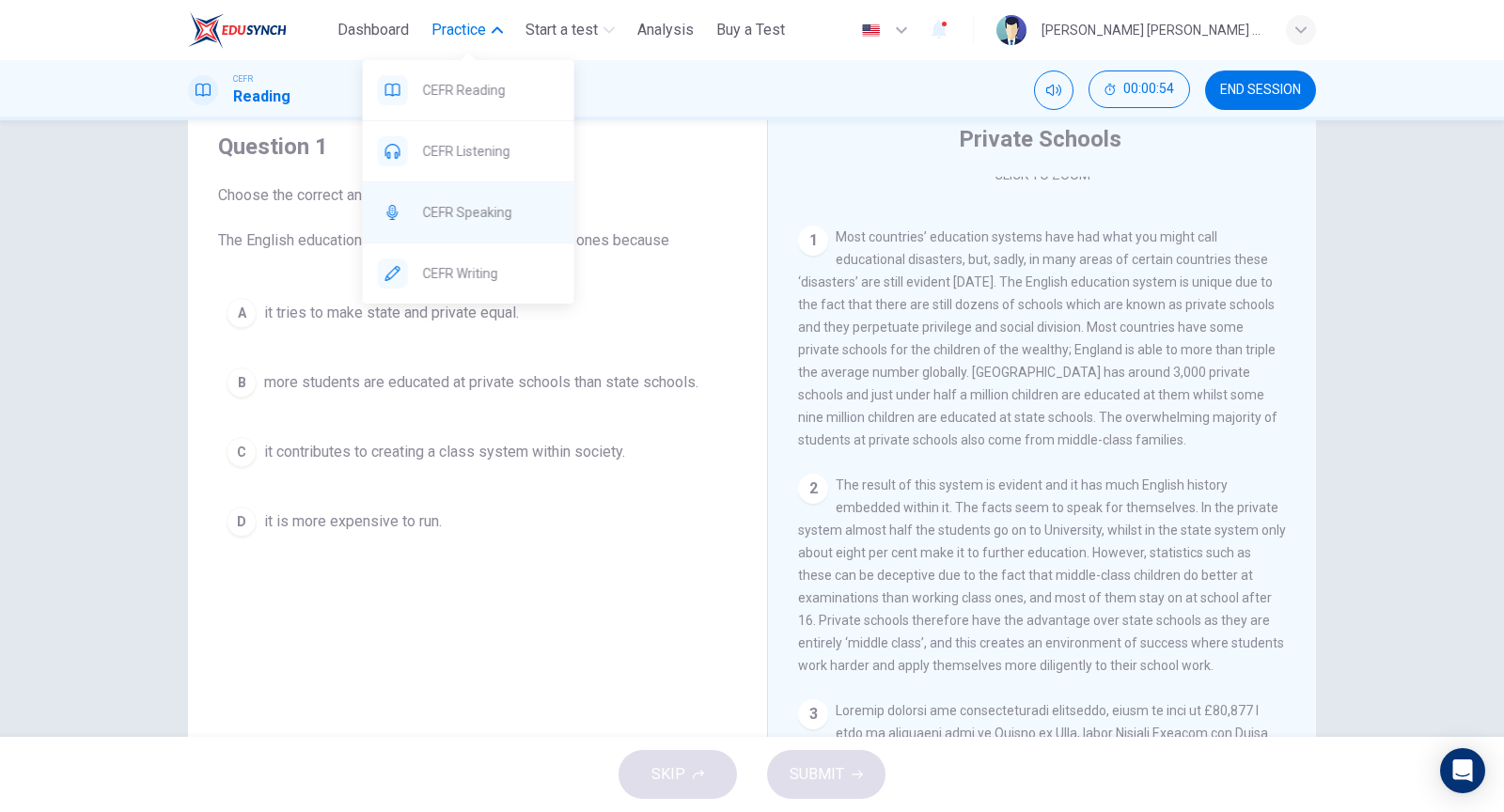 click on "CEFR Speaking" at bounding box center (468, 212) 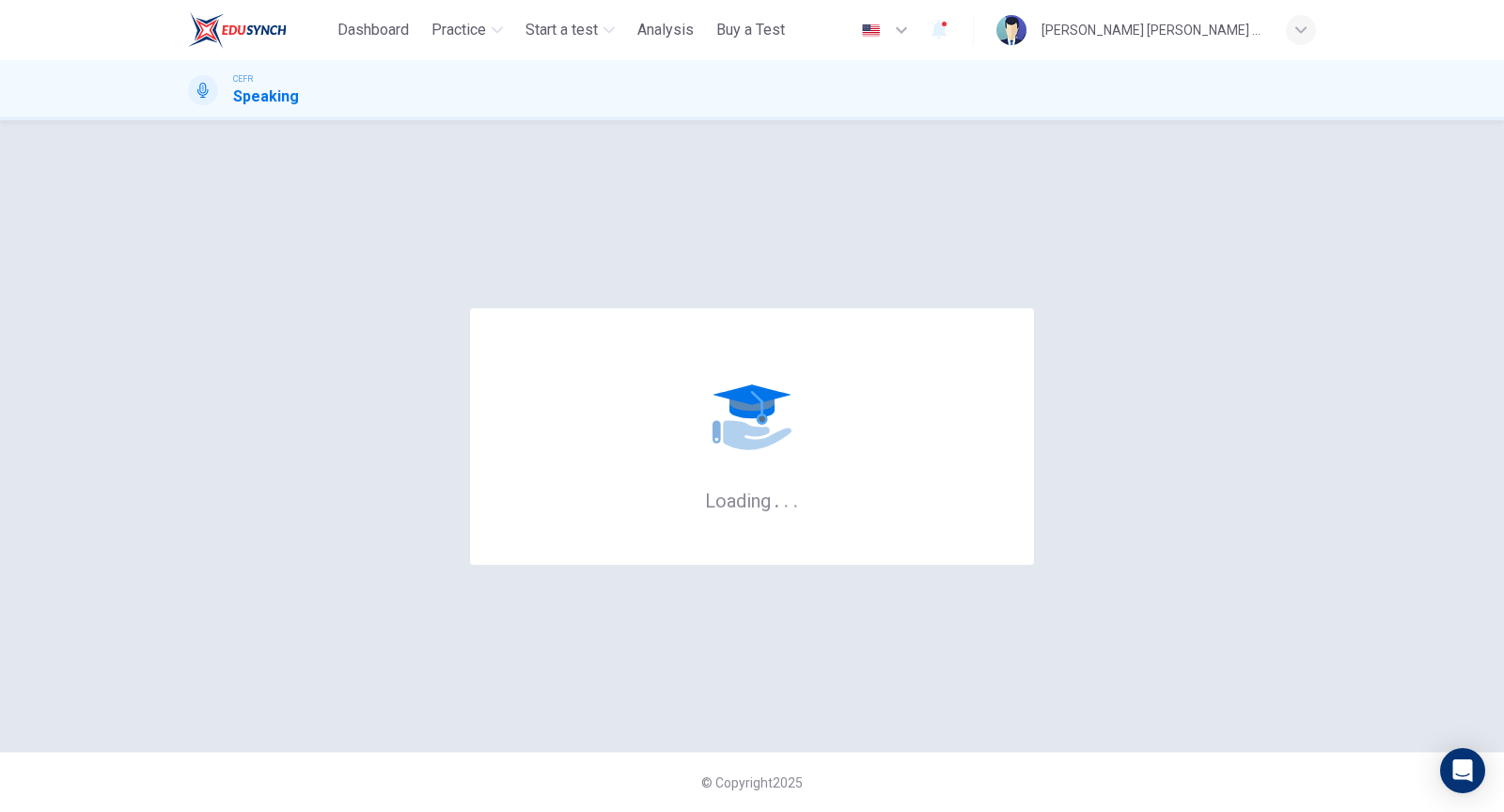 scroll, scrollTop: 0, scrollLeft: 0, axis: both 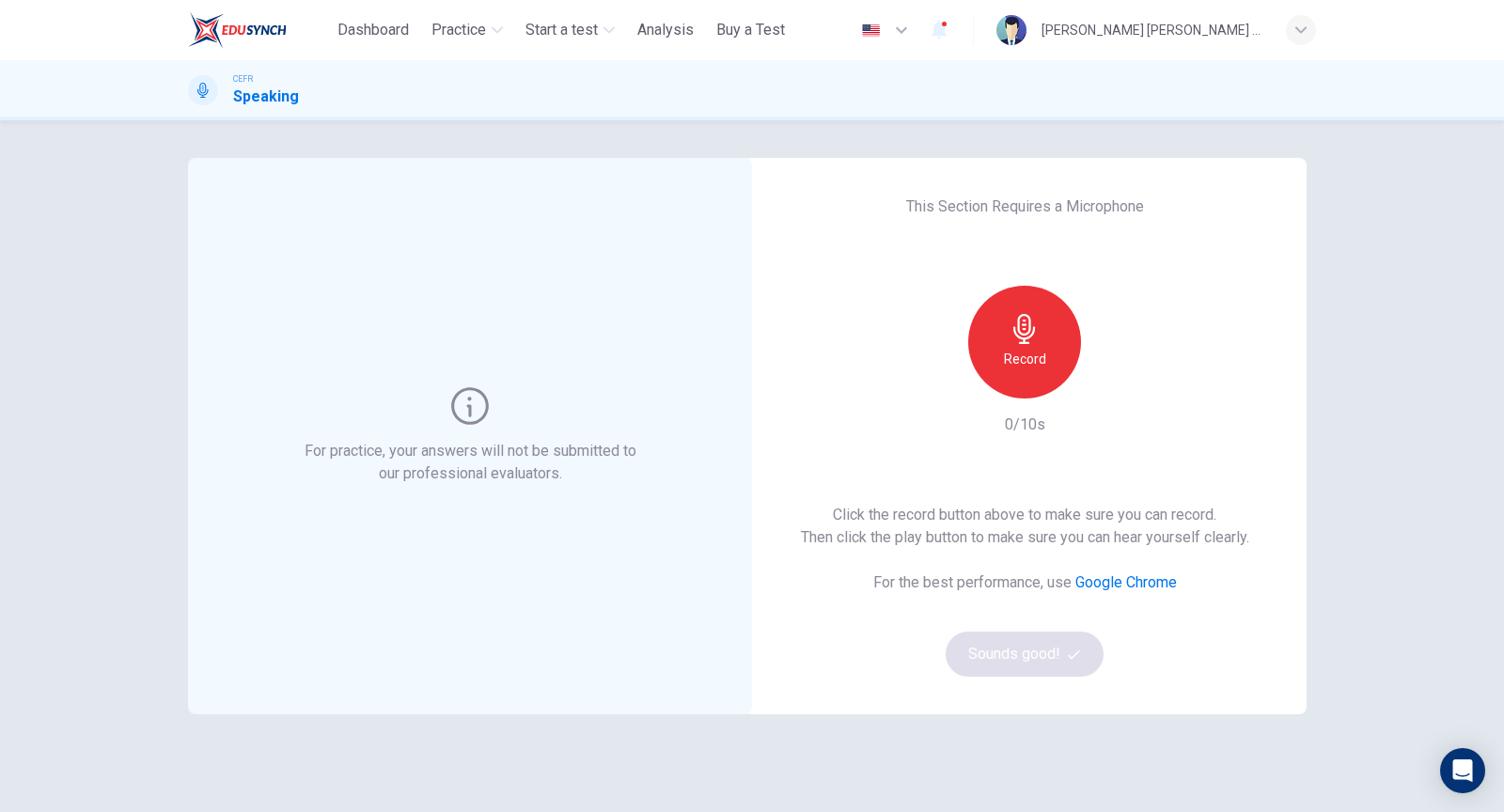click on "For practice, your answers will not be submitted to our professional evaluators." at bounding box center [470, 462] 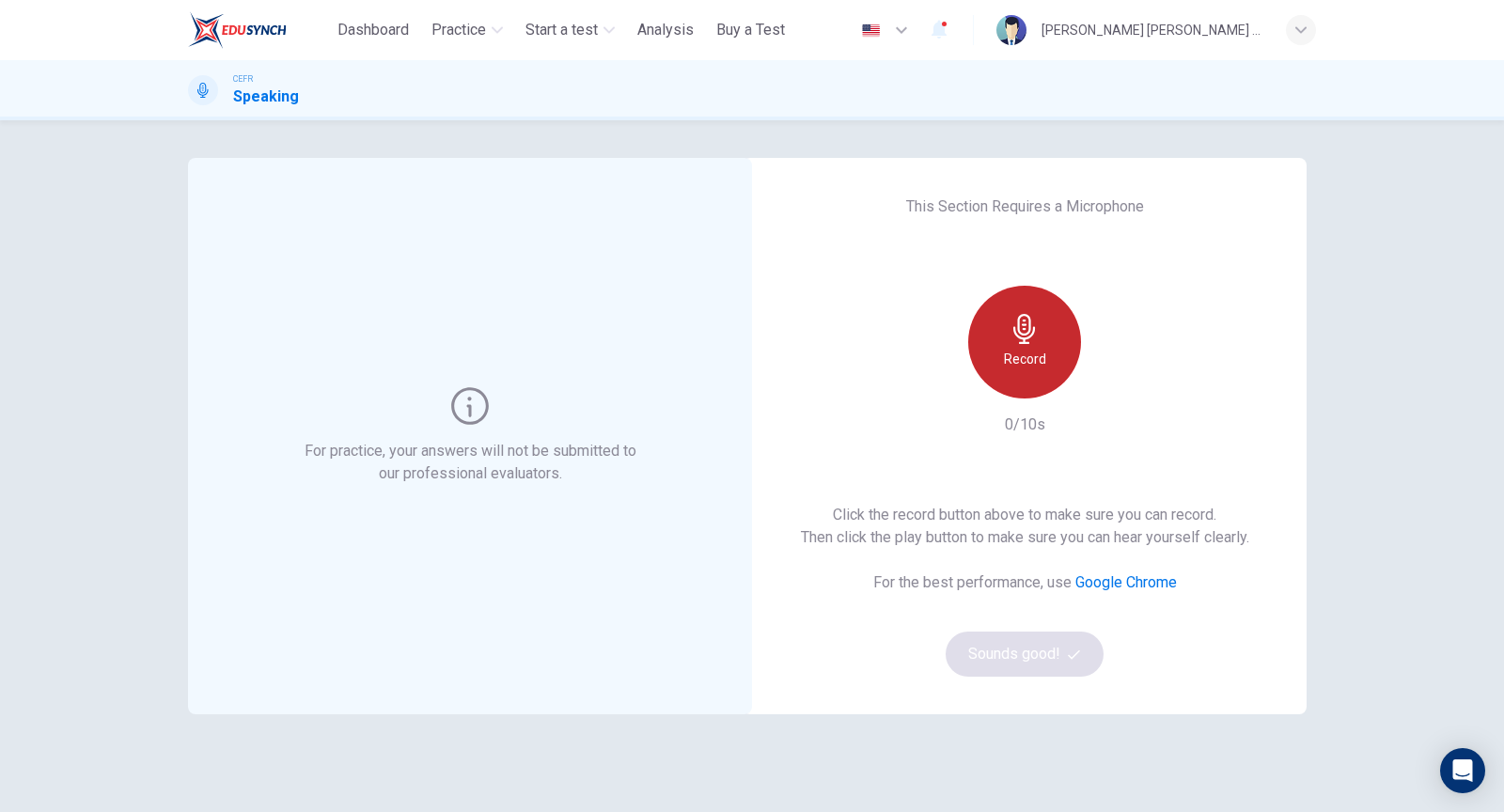 click on "Record" at bounding box center [1025, 342] 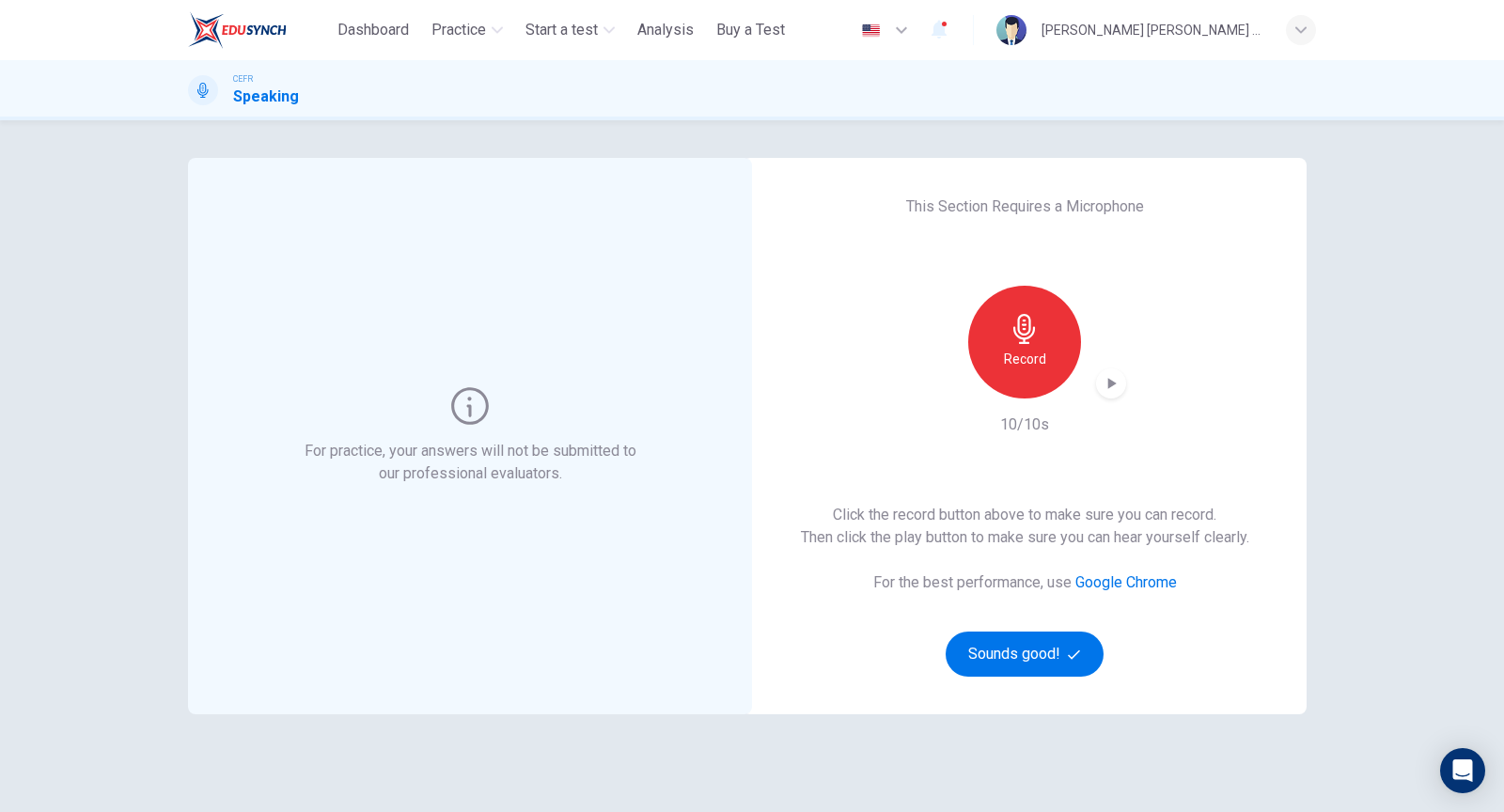 click 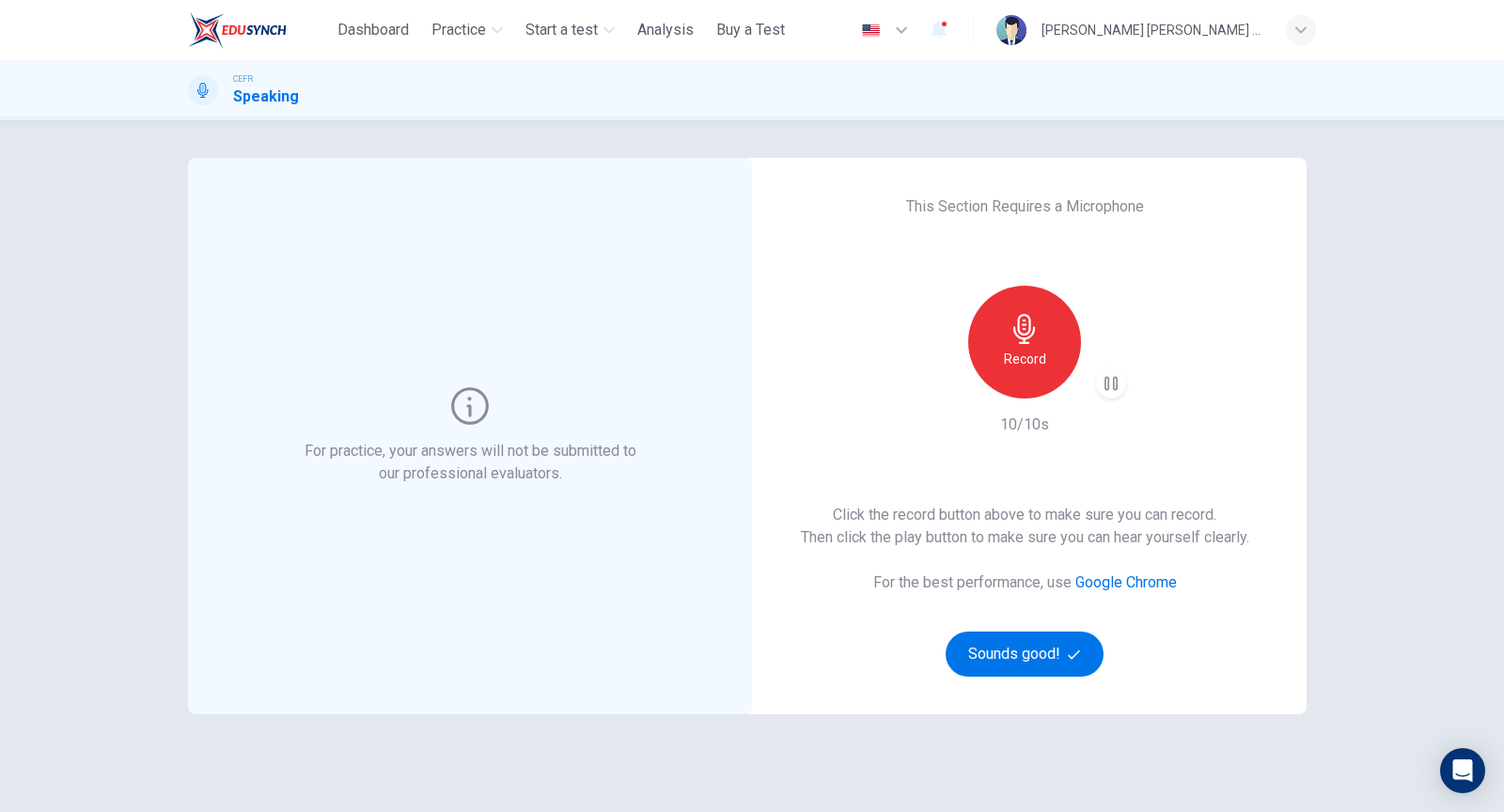 click 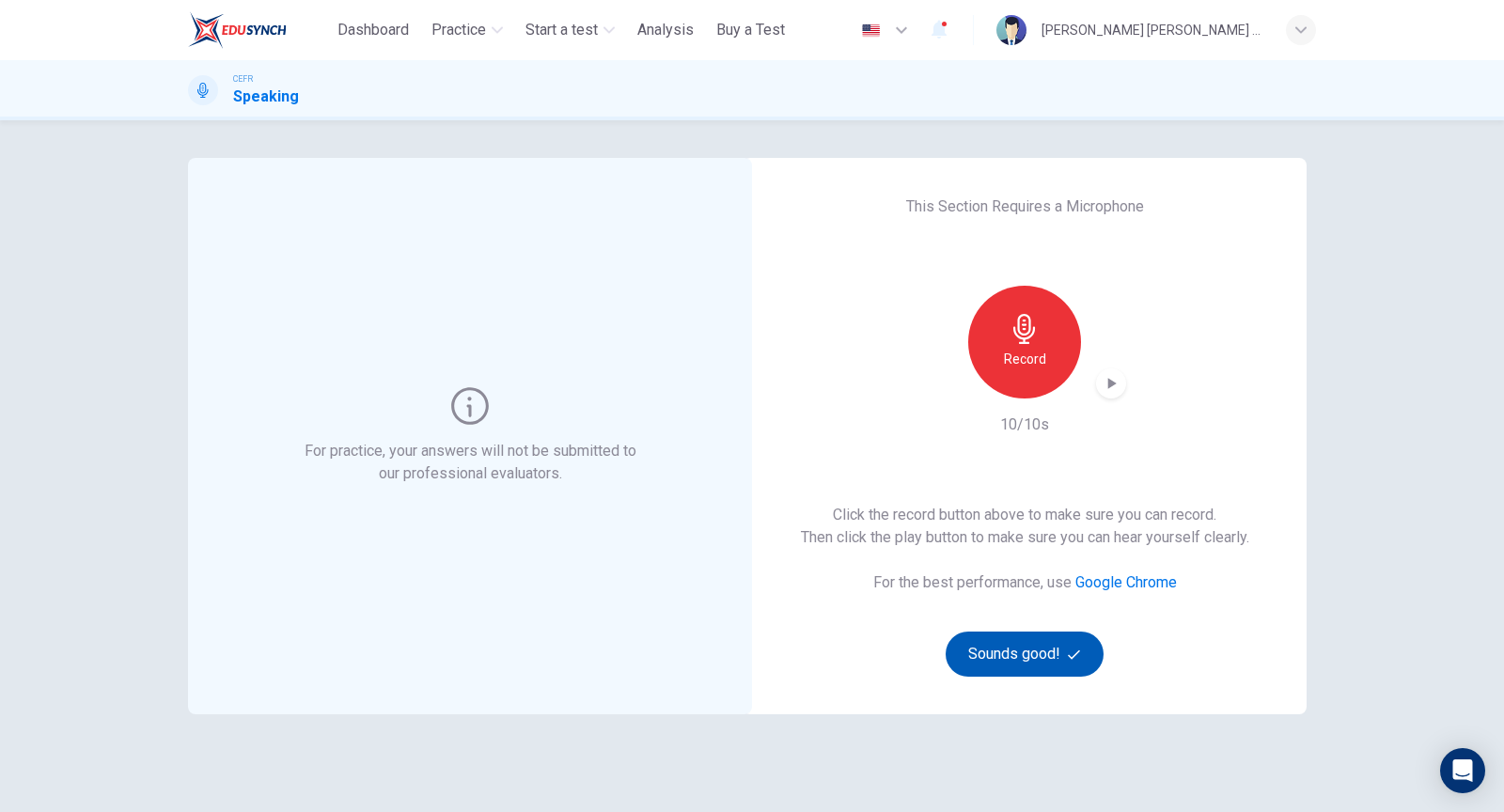 click on "Sounds good!" at bounding box center [1025, 654] 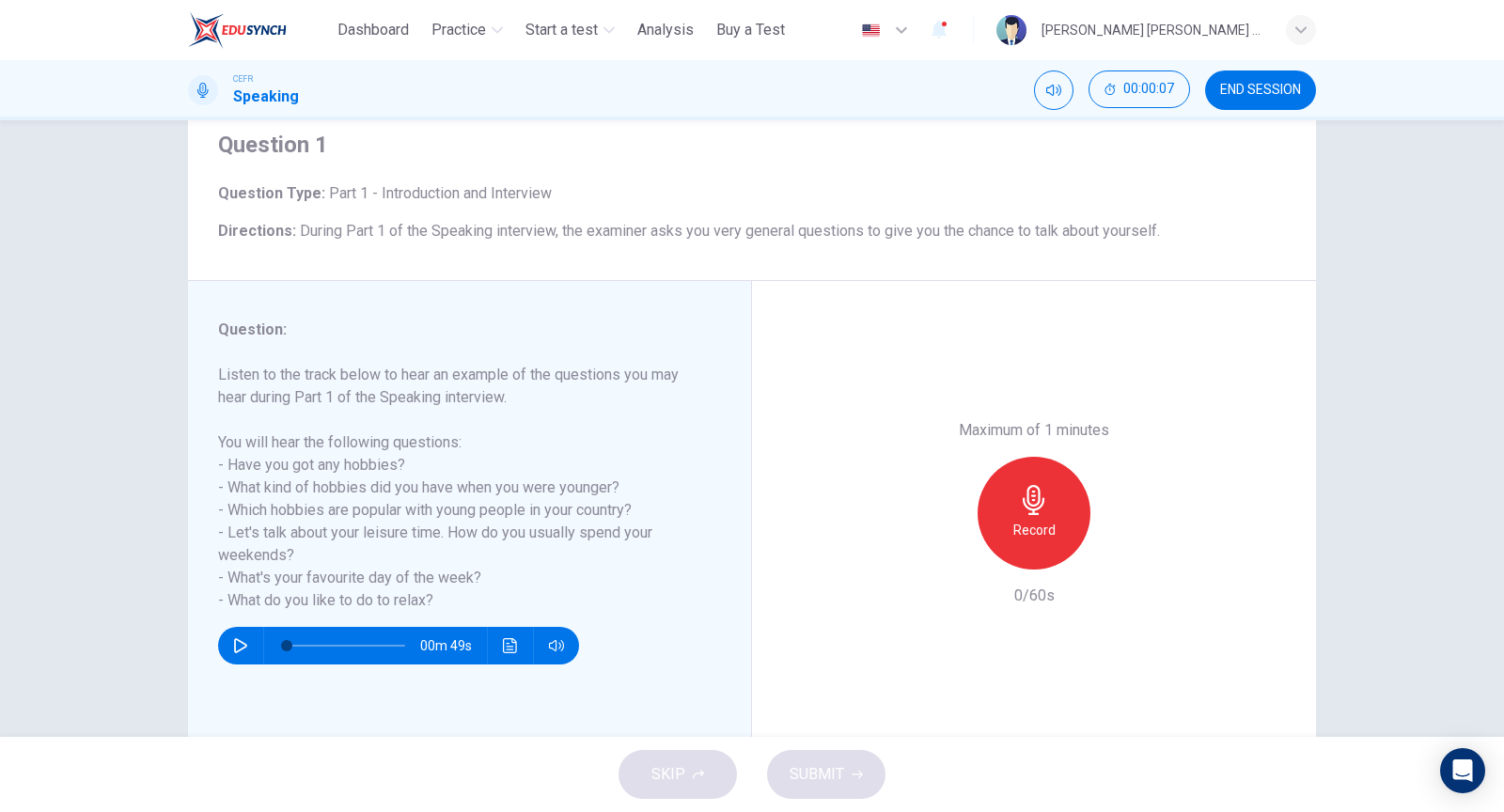 scroll, scrollTop: 67, scrollLeft: 0, axis: vertical 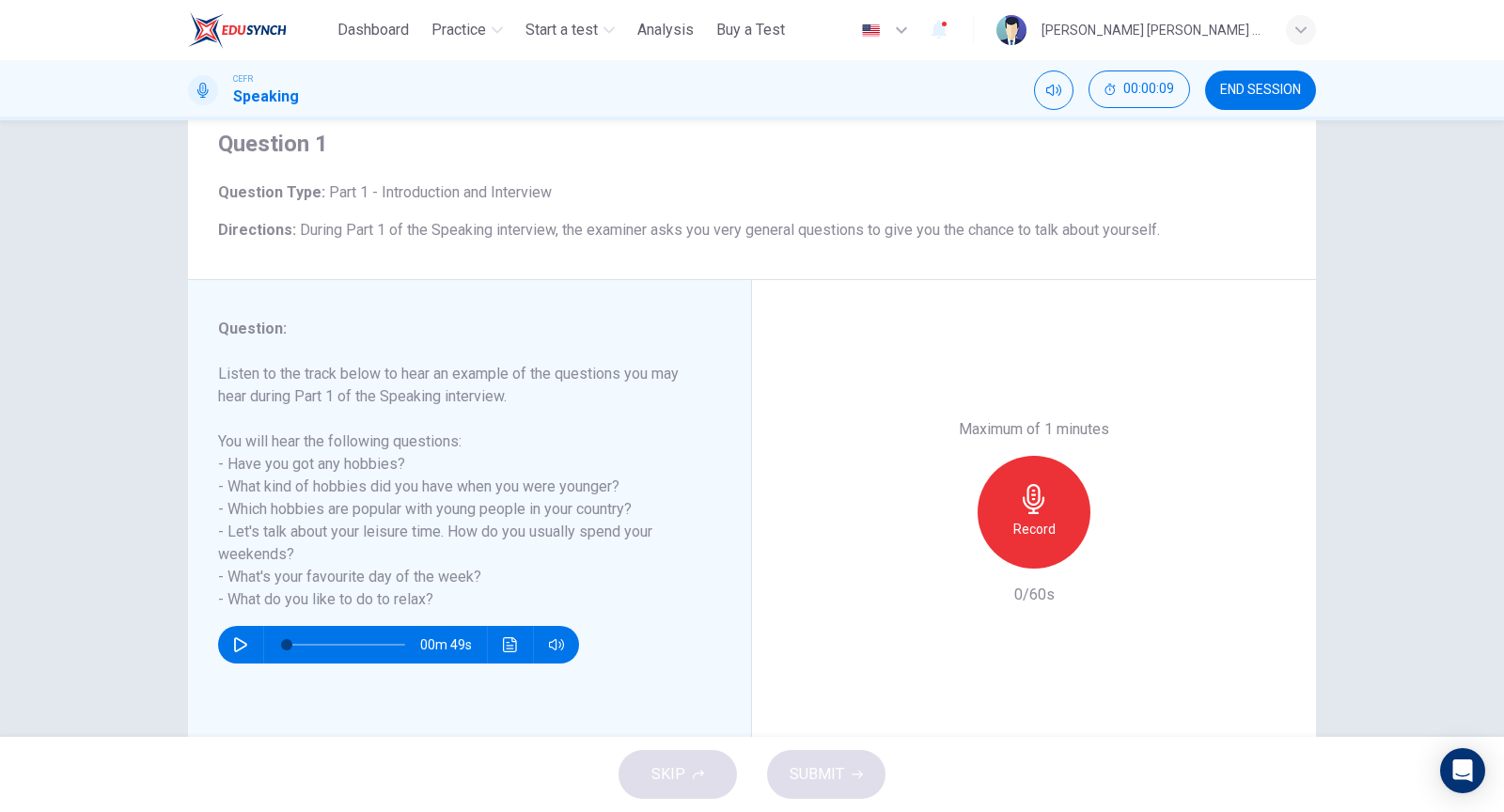click at bounding box center [241, 645] 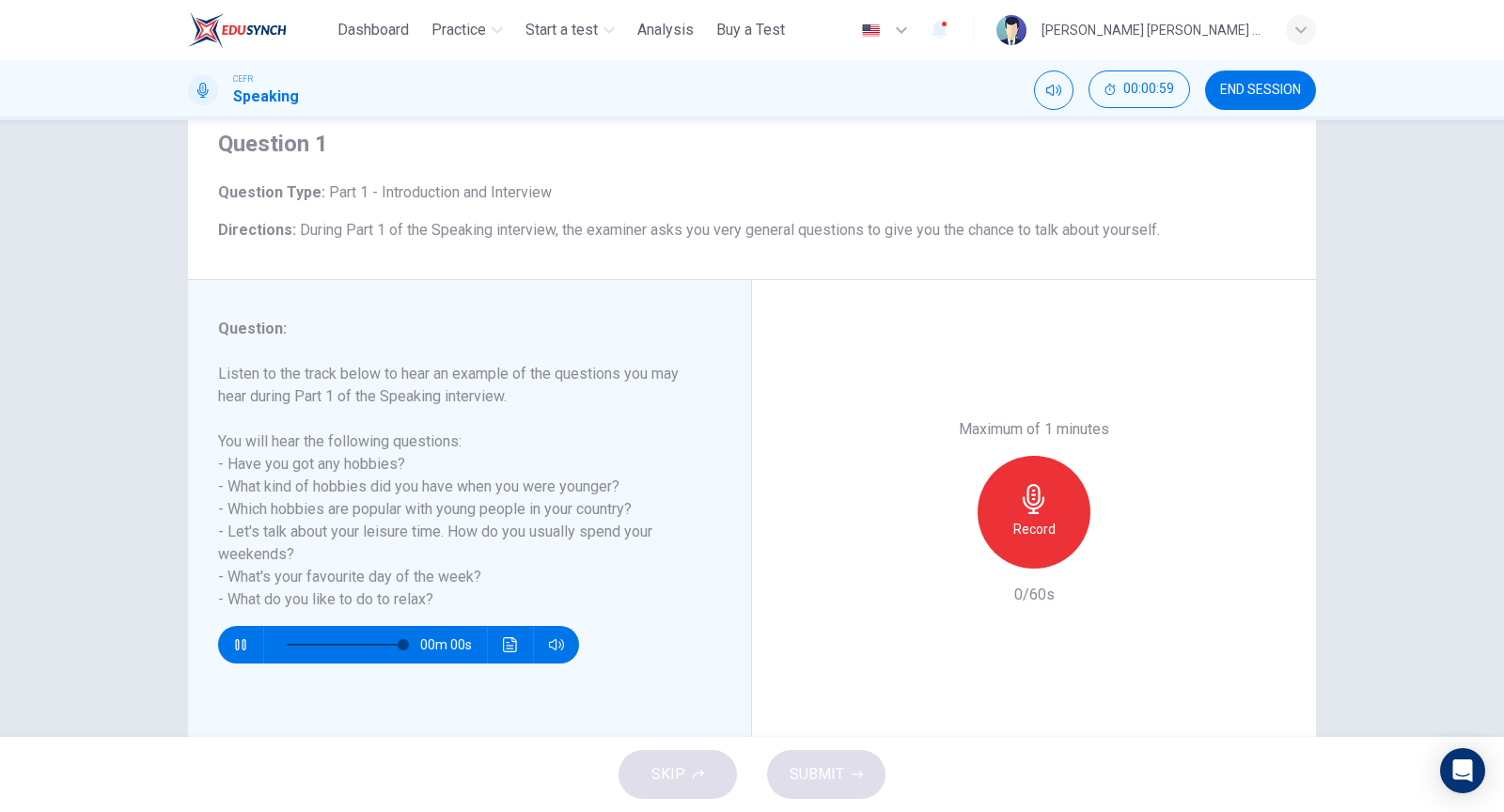 type on "*" 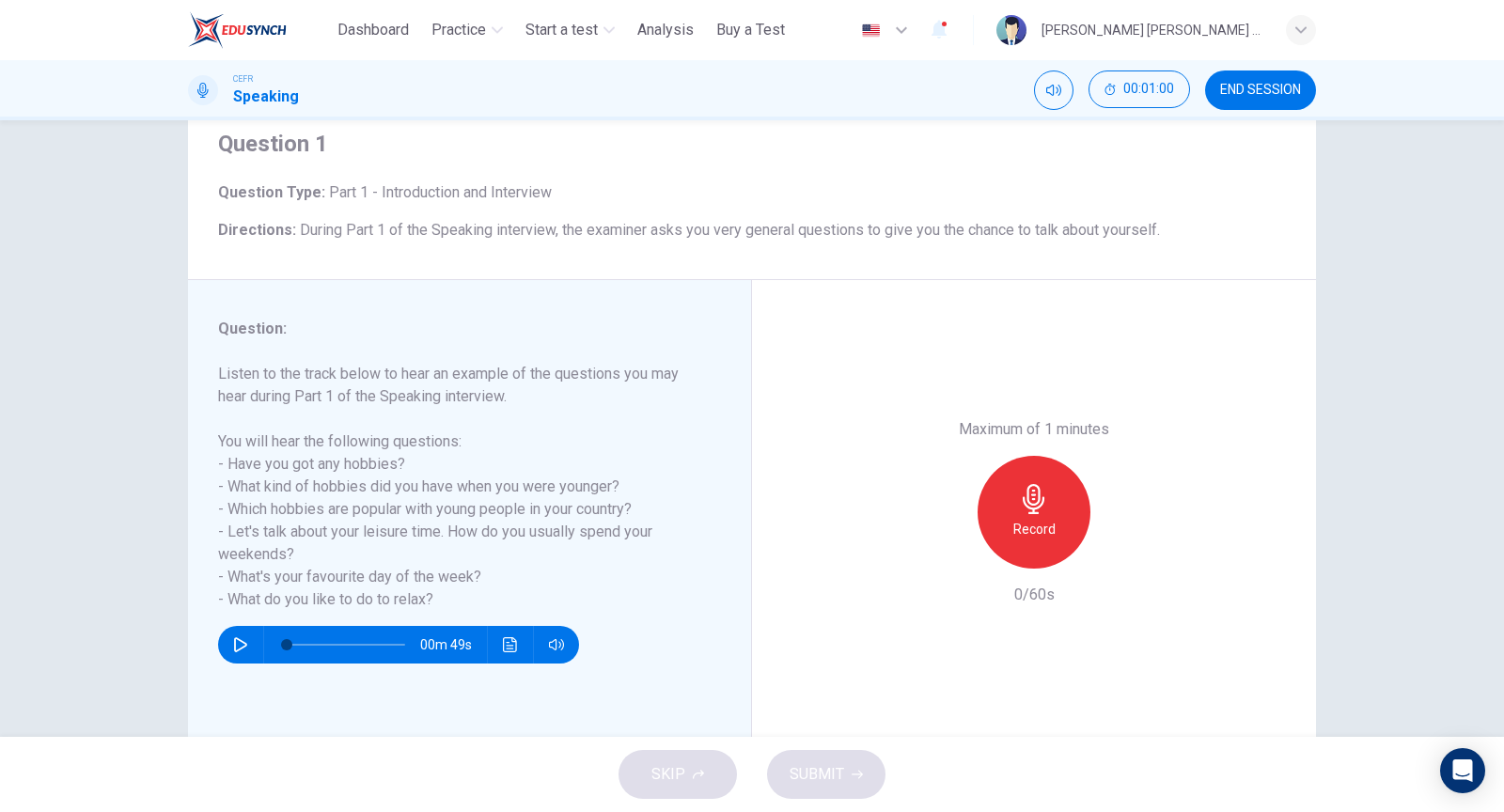 drag, startPoint x: 427, startPoint y: 602, endPoint x: 294, endPoint y: 550, distance: 142.80406 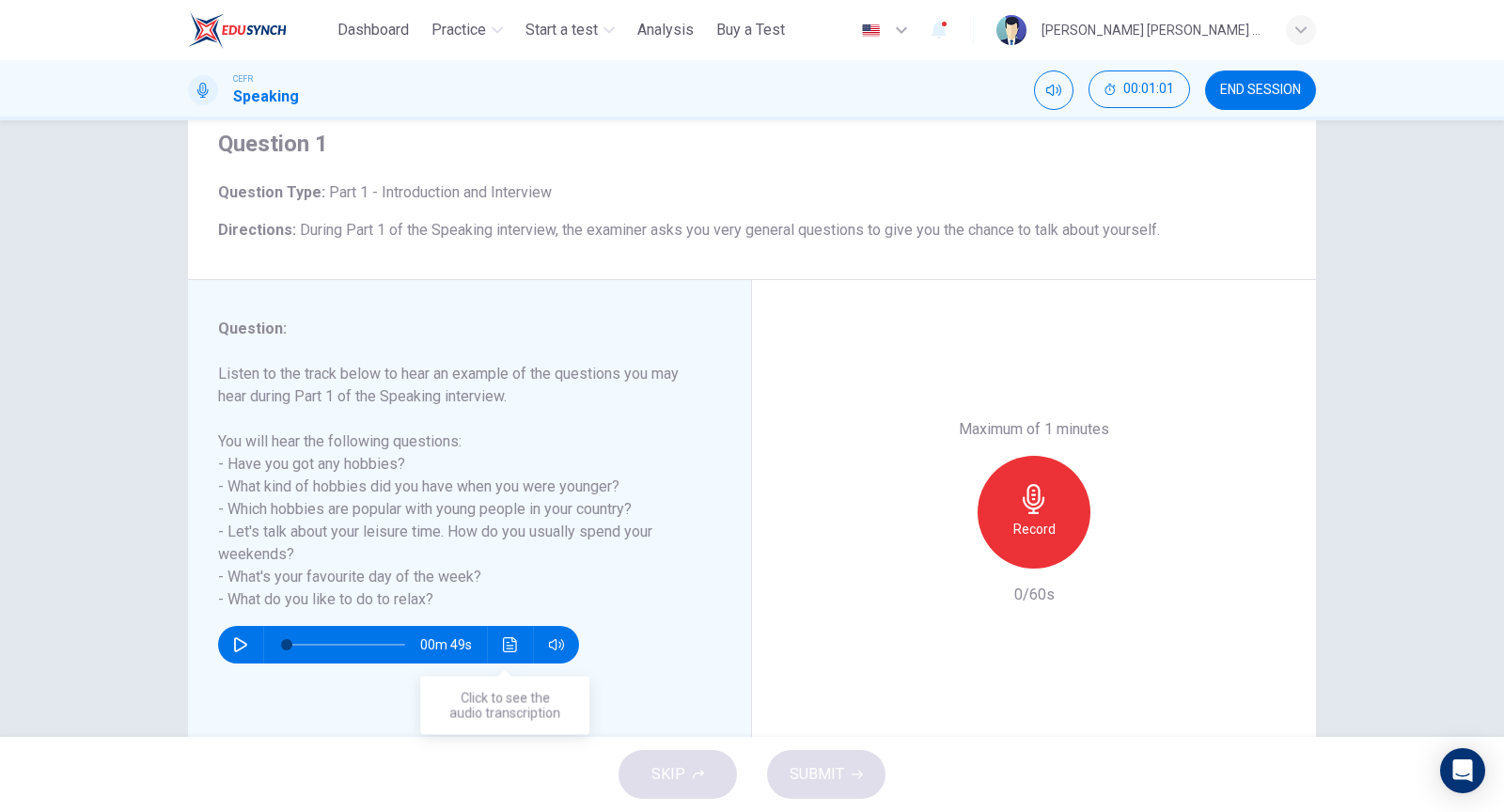 click 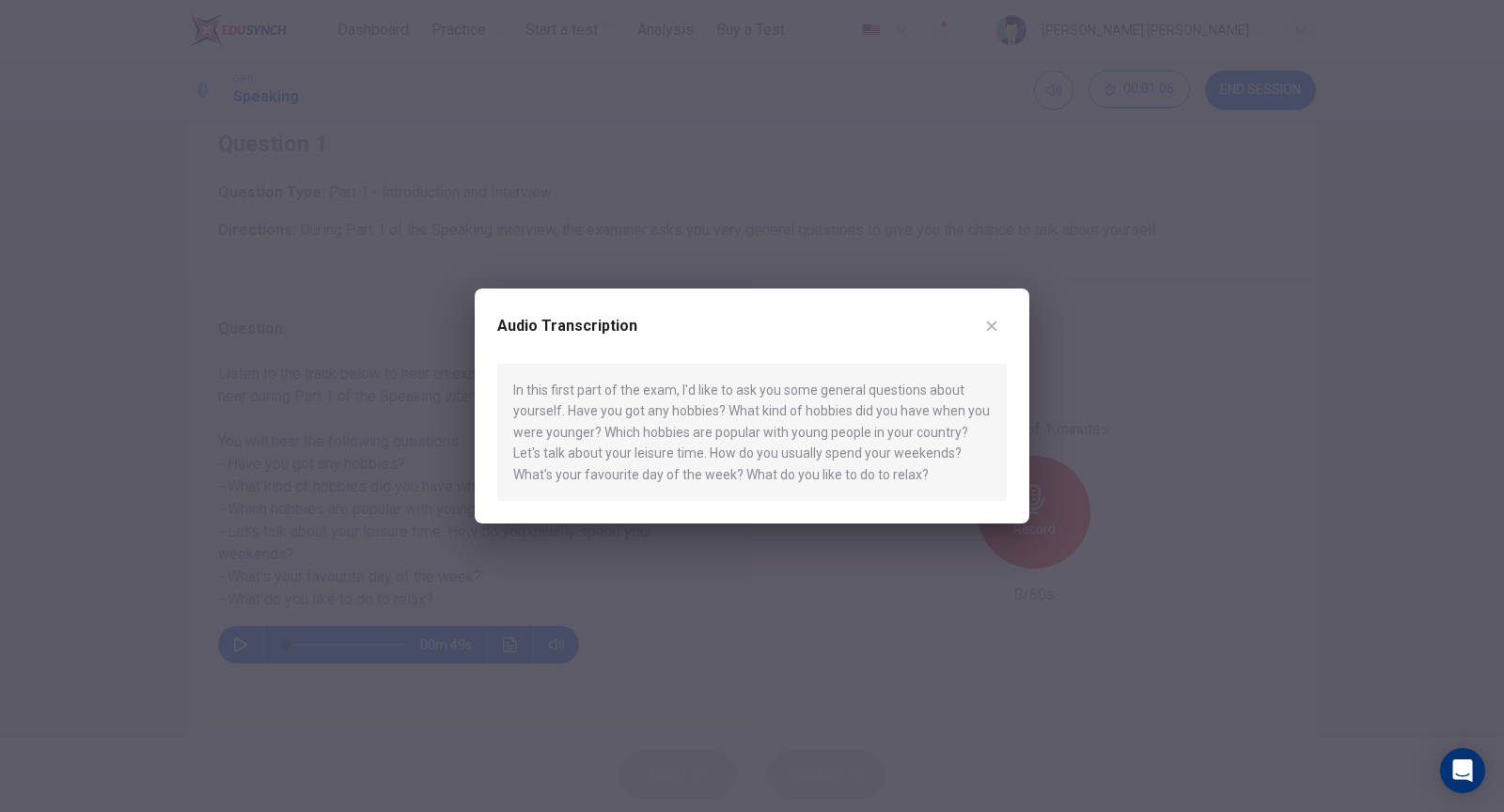 drag, startPoint x: 912, startPoint y: 476, endPoint x: 682, endPoint y: 417, distance: 237.44684 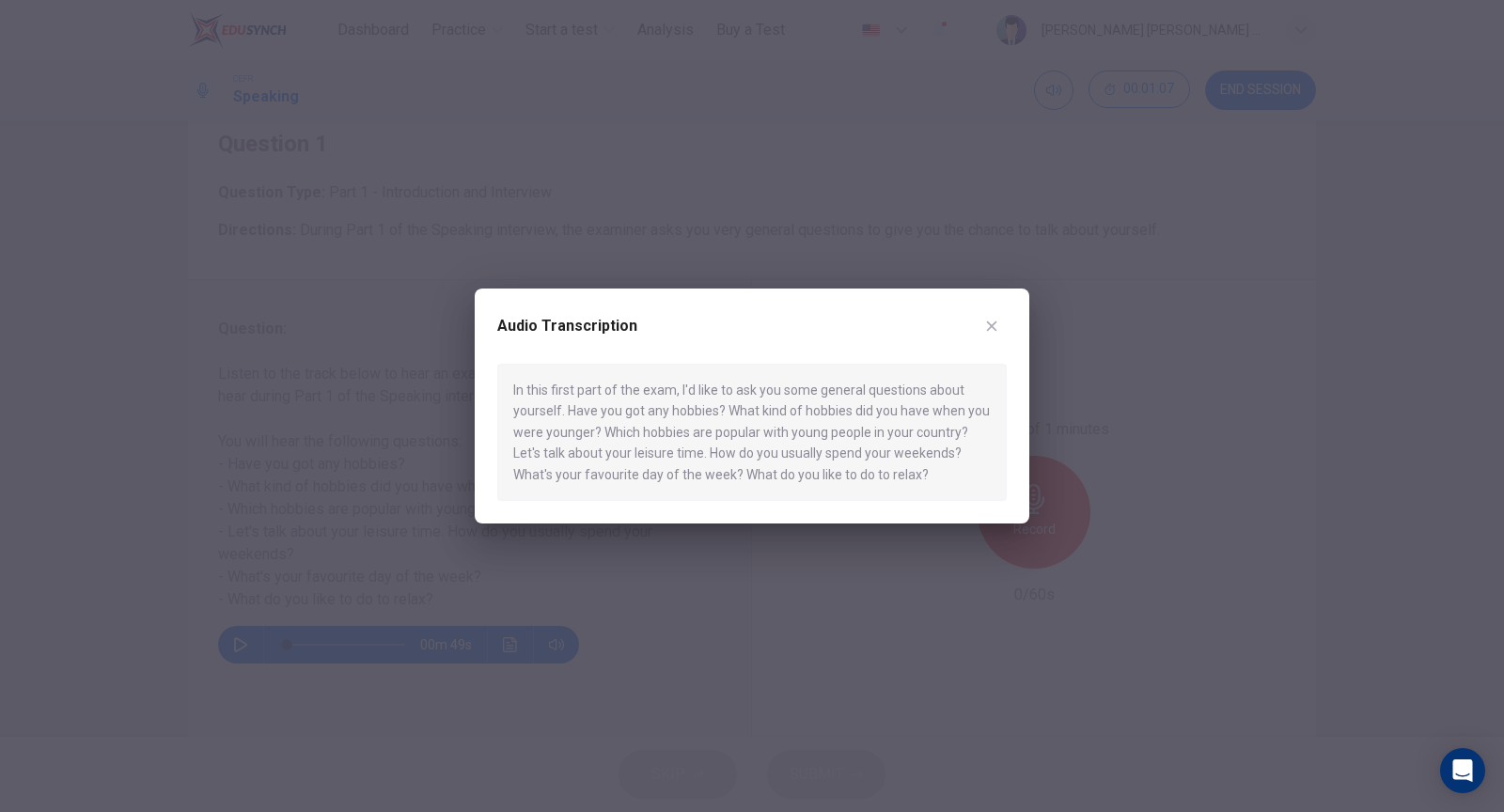click on "In this first part of the exam, I'd like to ask you some general questions about yourself. Have you got any hobbies? What kind of hobbies did you have when you were younger? Which hobbies are popular with young people in your country? Let's talk about your leisure time. How do you usually spend your weekends? What's your favourite day of the week? What do you like to do to relax?" at bounding box center [752, 432] 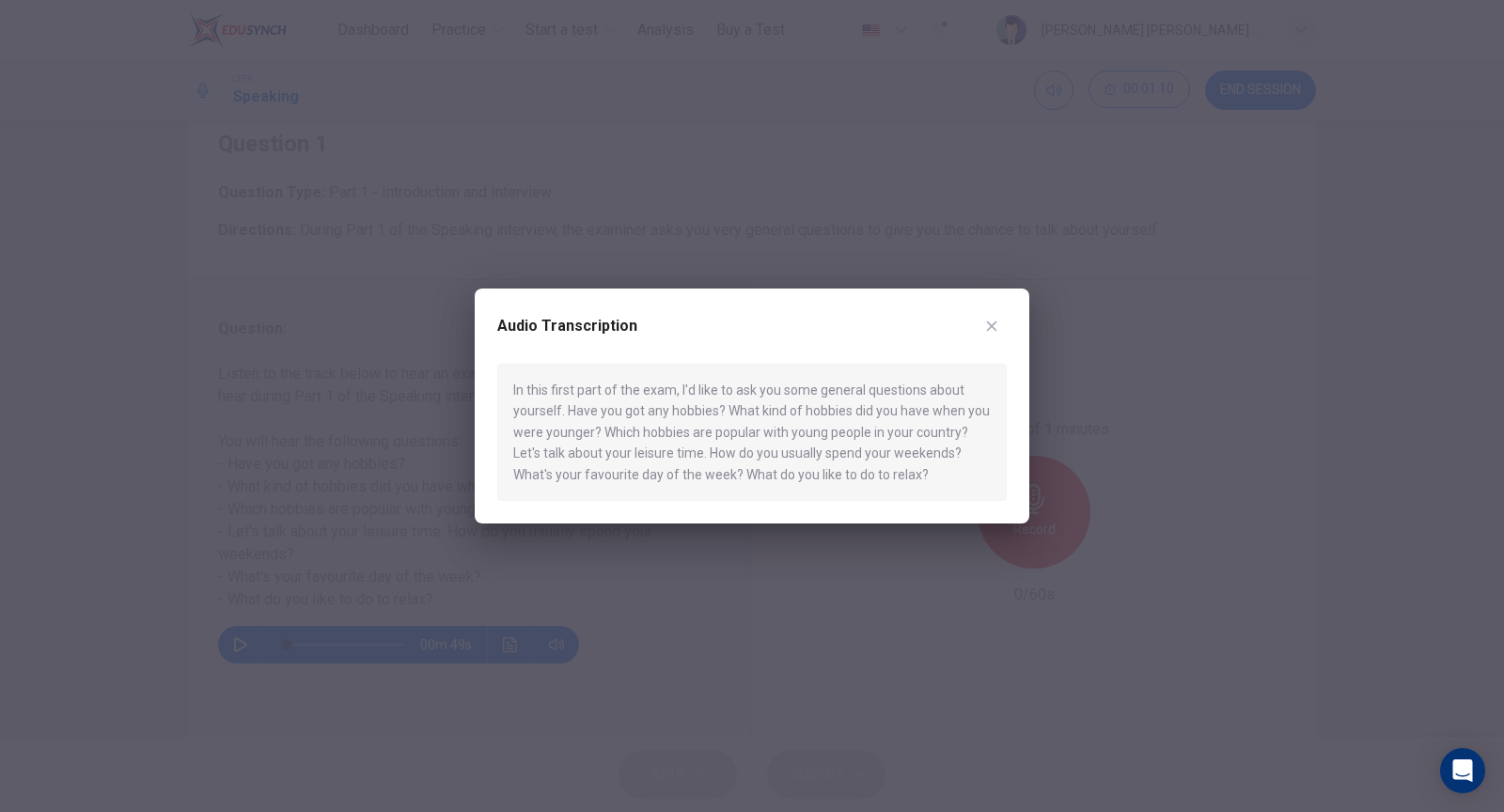 drag, startPoint x: 515, startPoint y: 392, endPoint x: 570, endPoint y: 438, distance: 71.7008 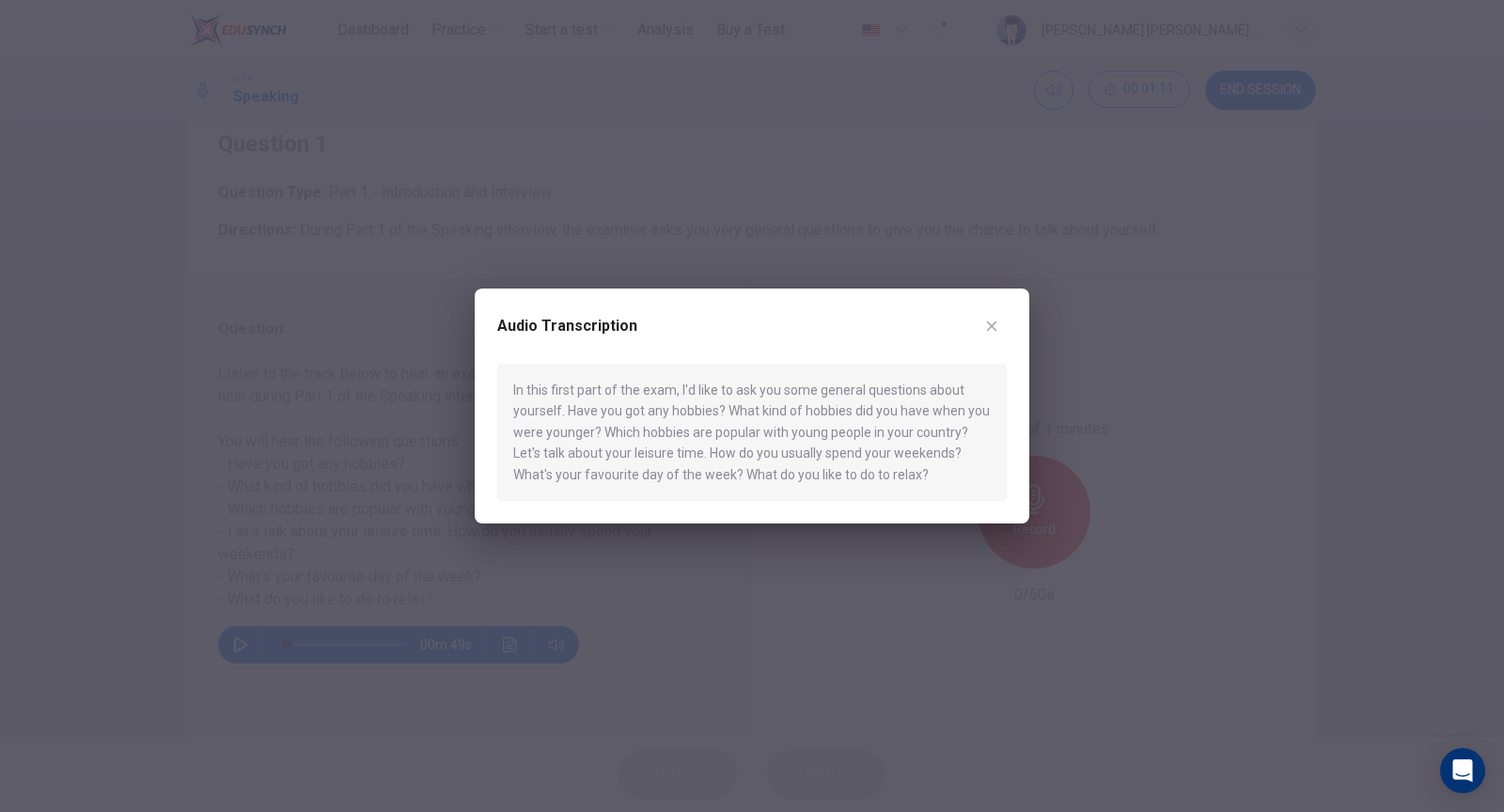 drag, startPoint x: 570, startPoint y: 438, endPoint x: 648, endPoint y: 481, distance: 89.06739 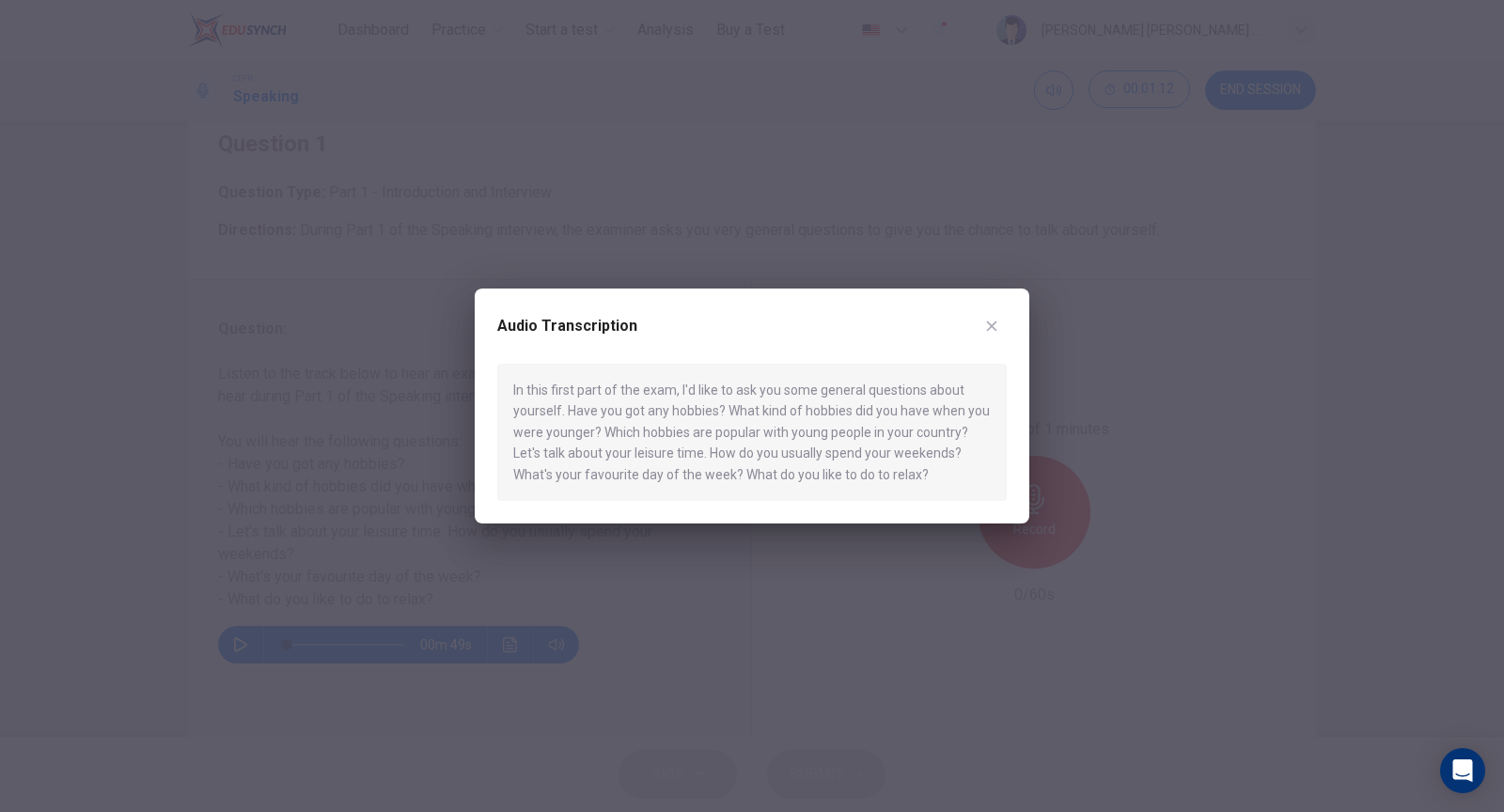 click 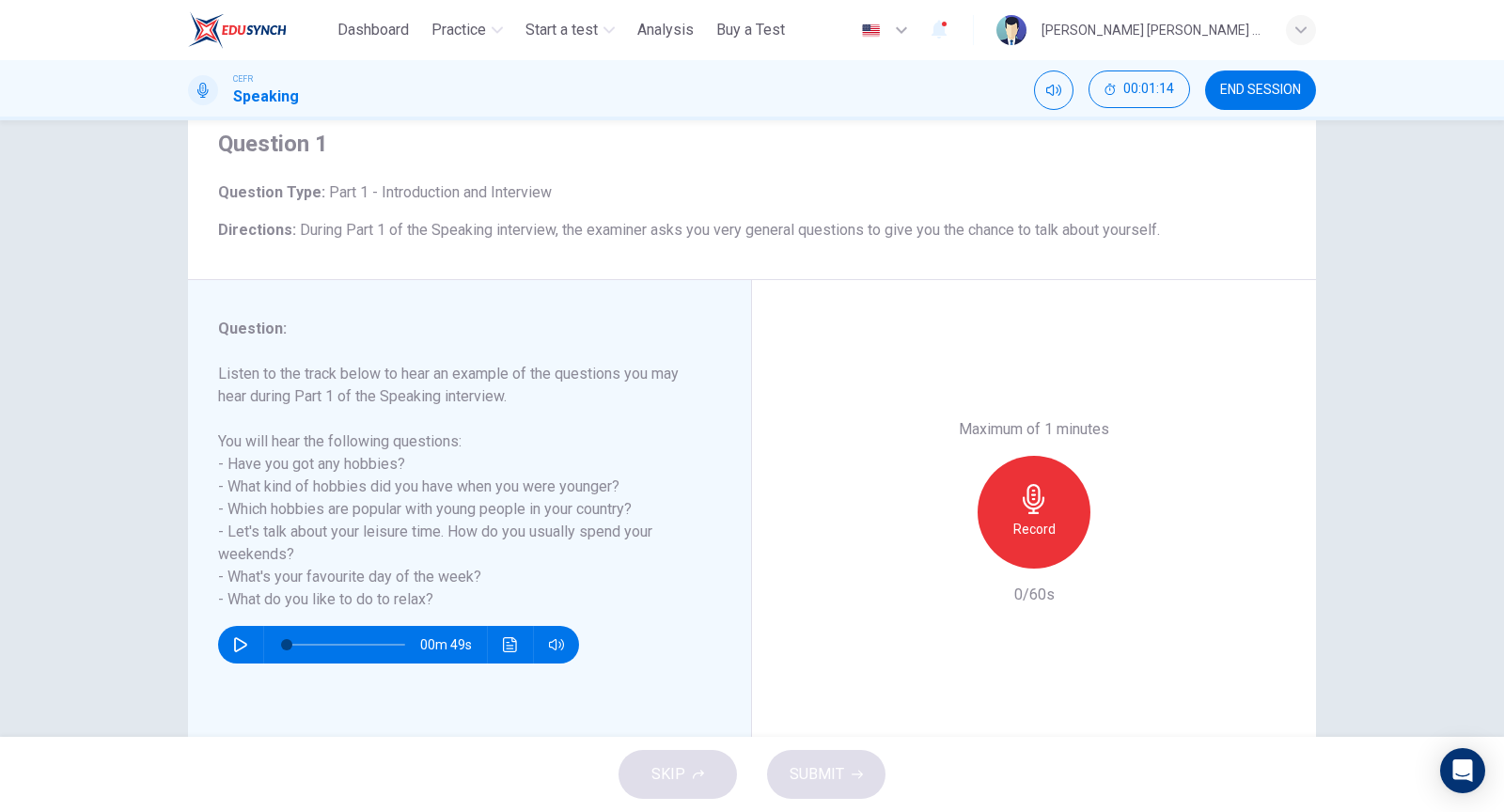click on "SKIP SUBMIT" at bounding box center [752, 774] 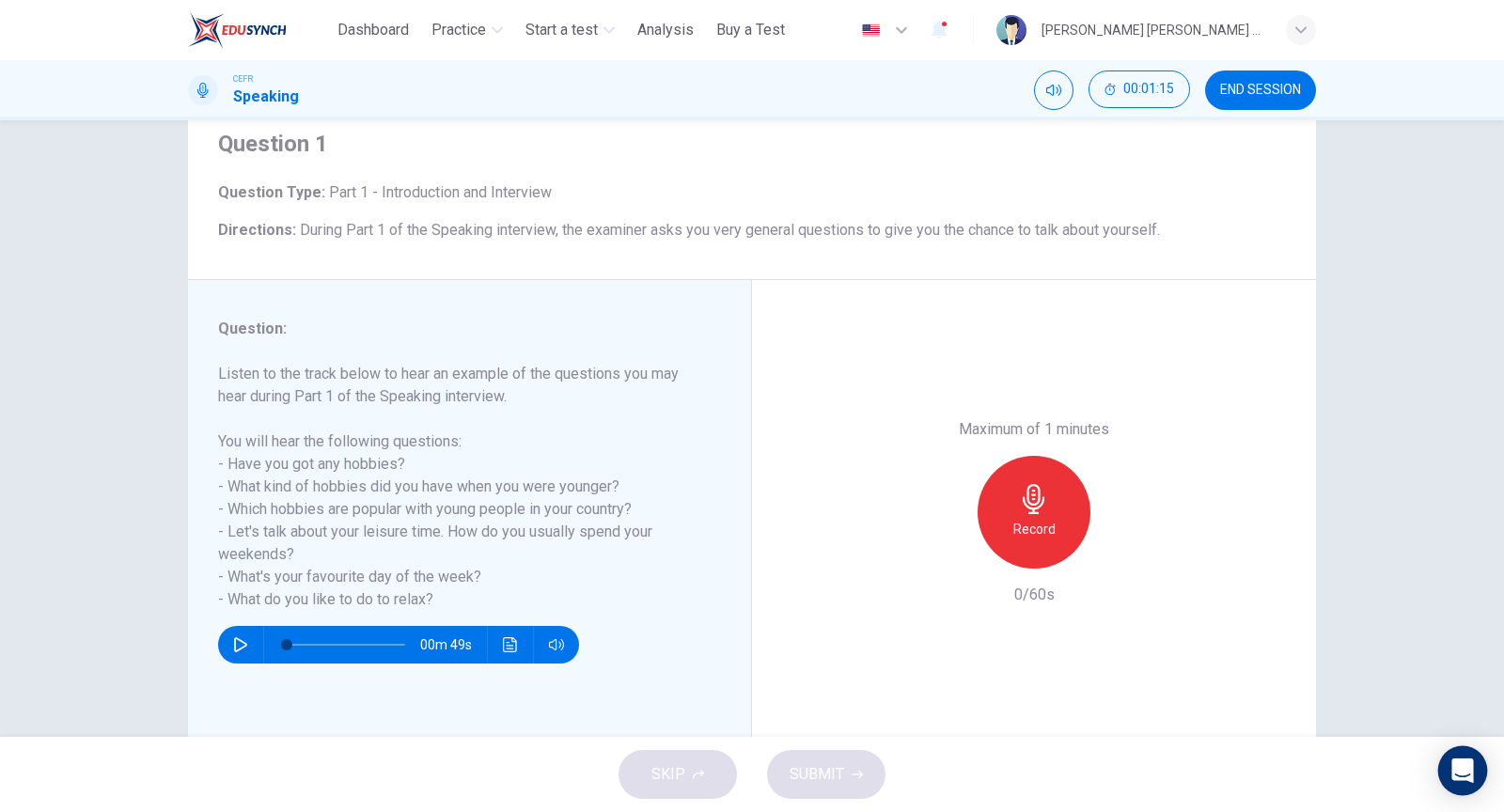 click 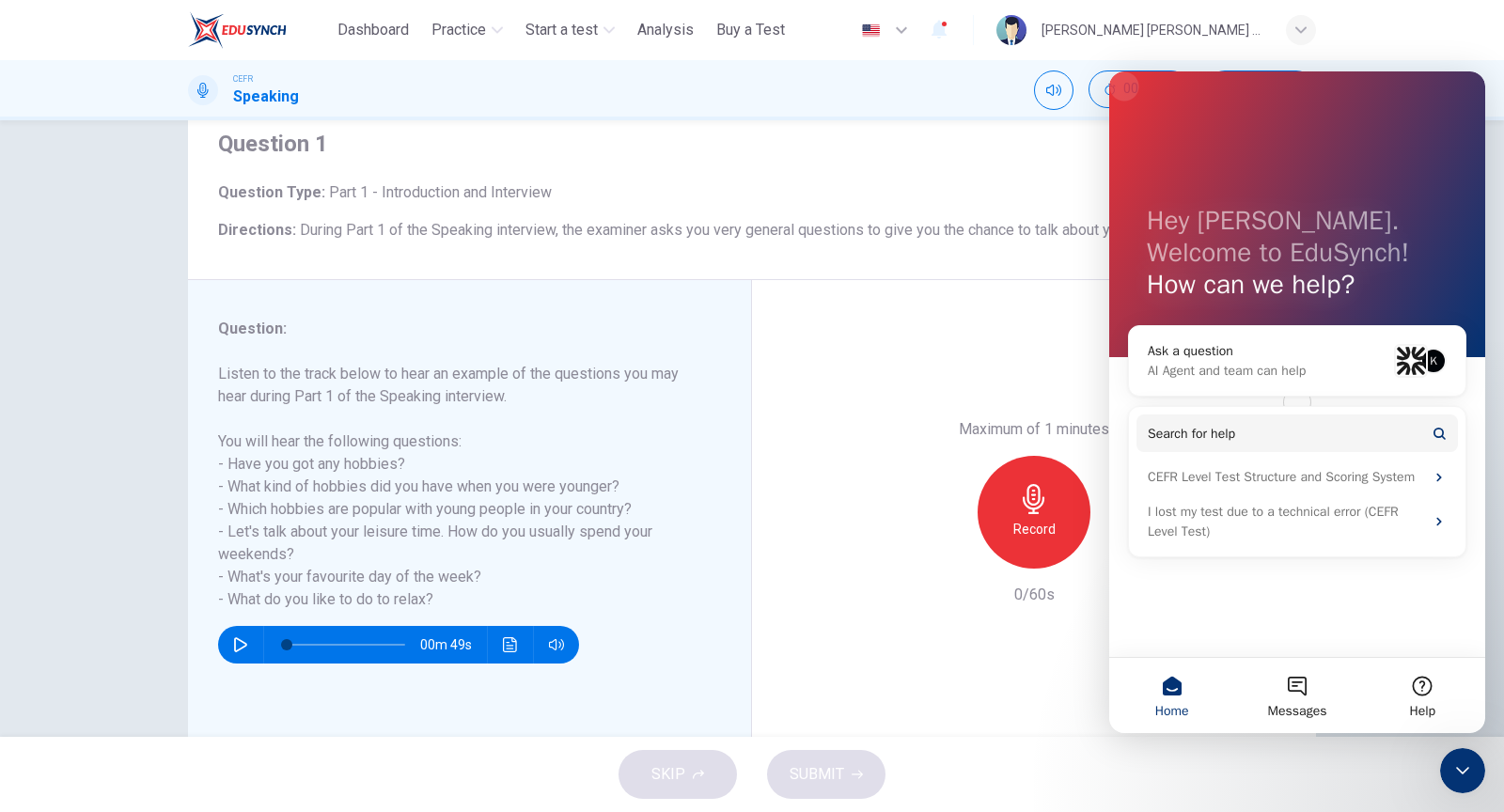 scroll, scrollTop: 0, scrollLeft: 0, axis: both 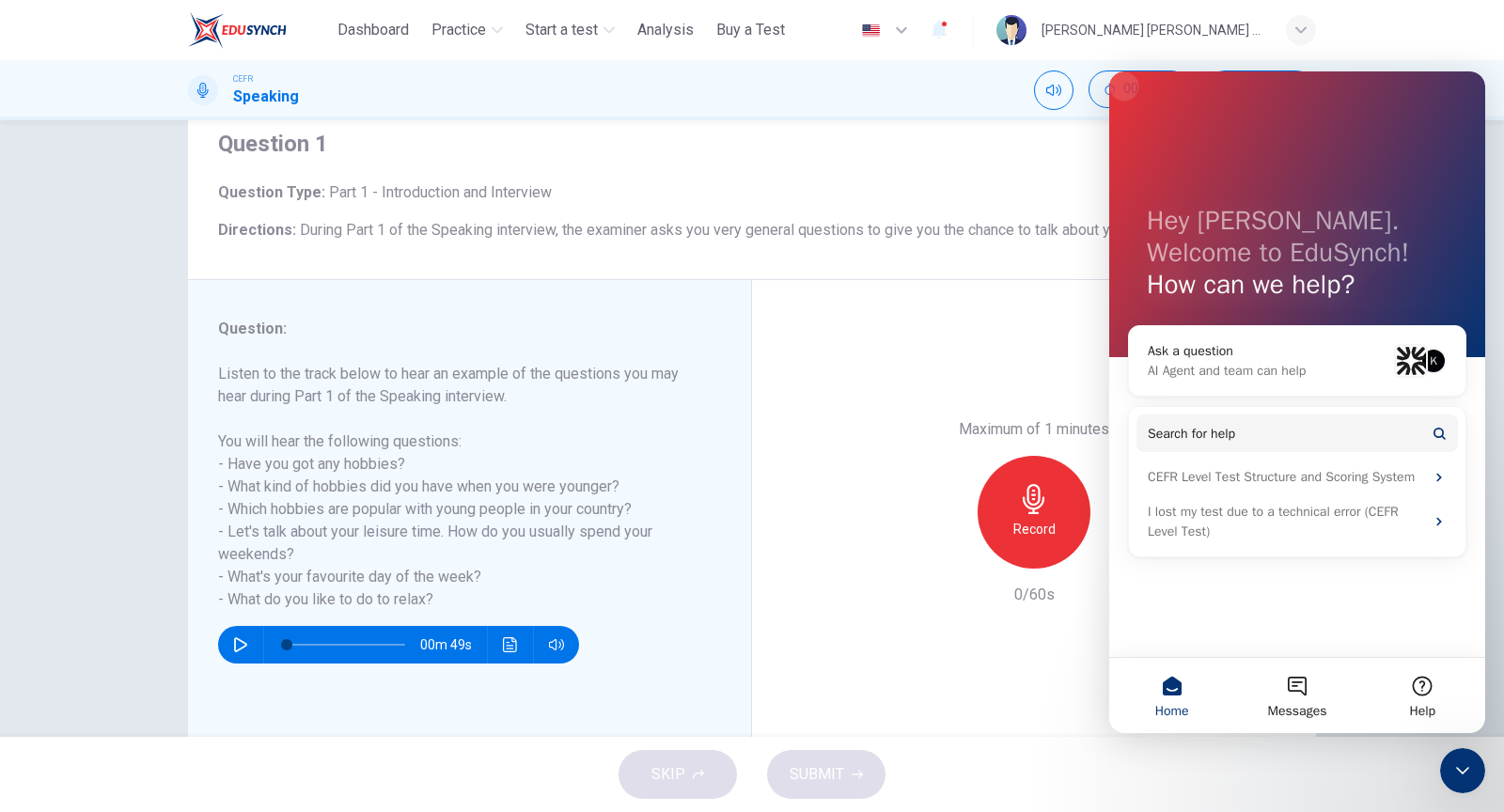 click on "Maximum of 1 minutes Record 0/60s" at bounding box center [1034, 512] 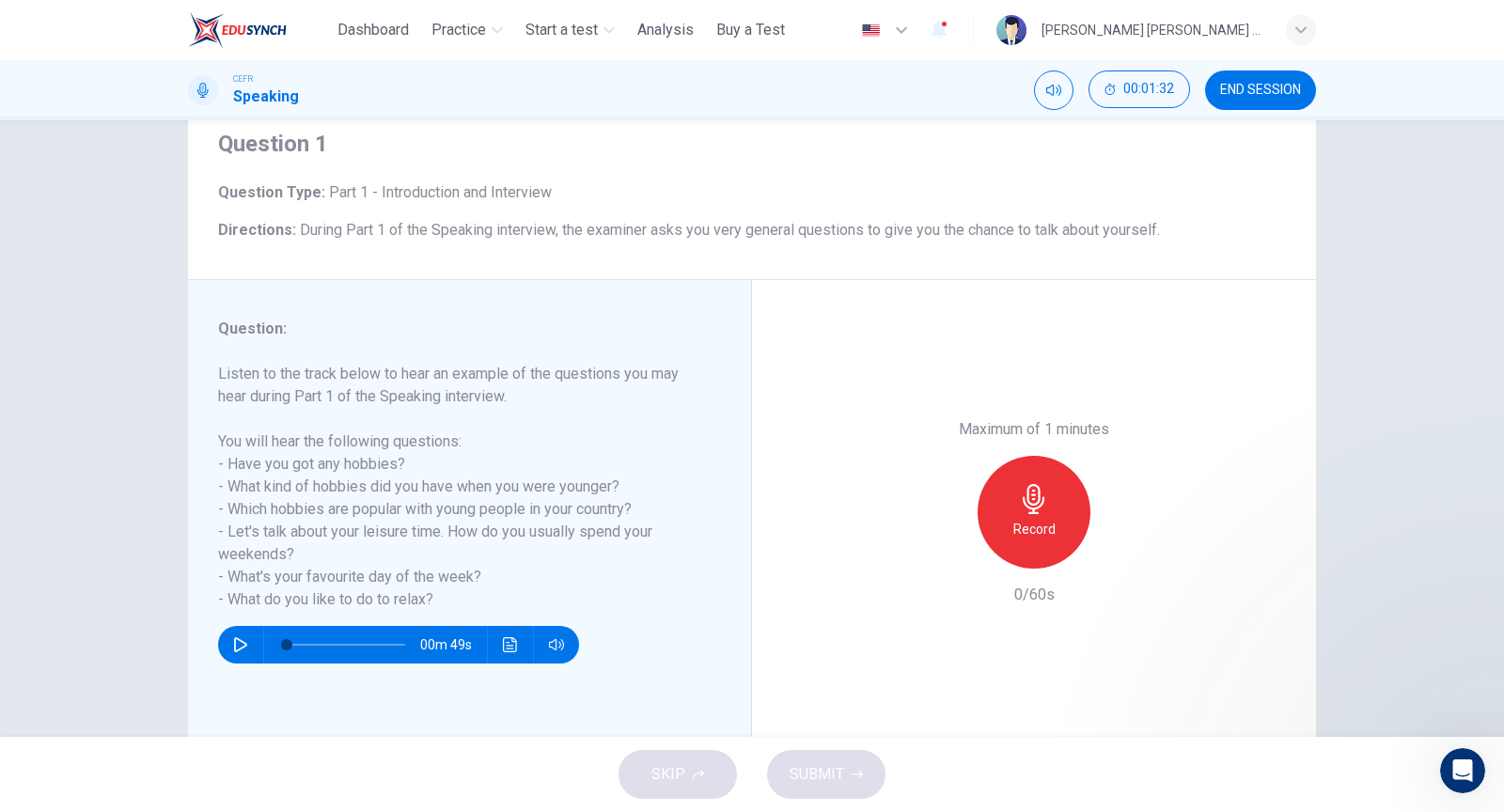 scroll, scrollTop: 0, scrollLeft: 0, axis: both 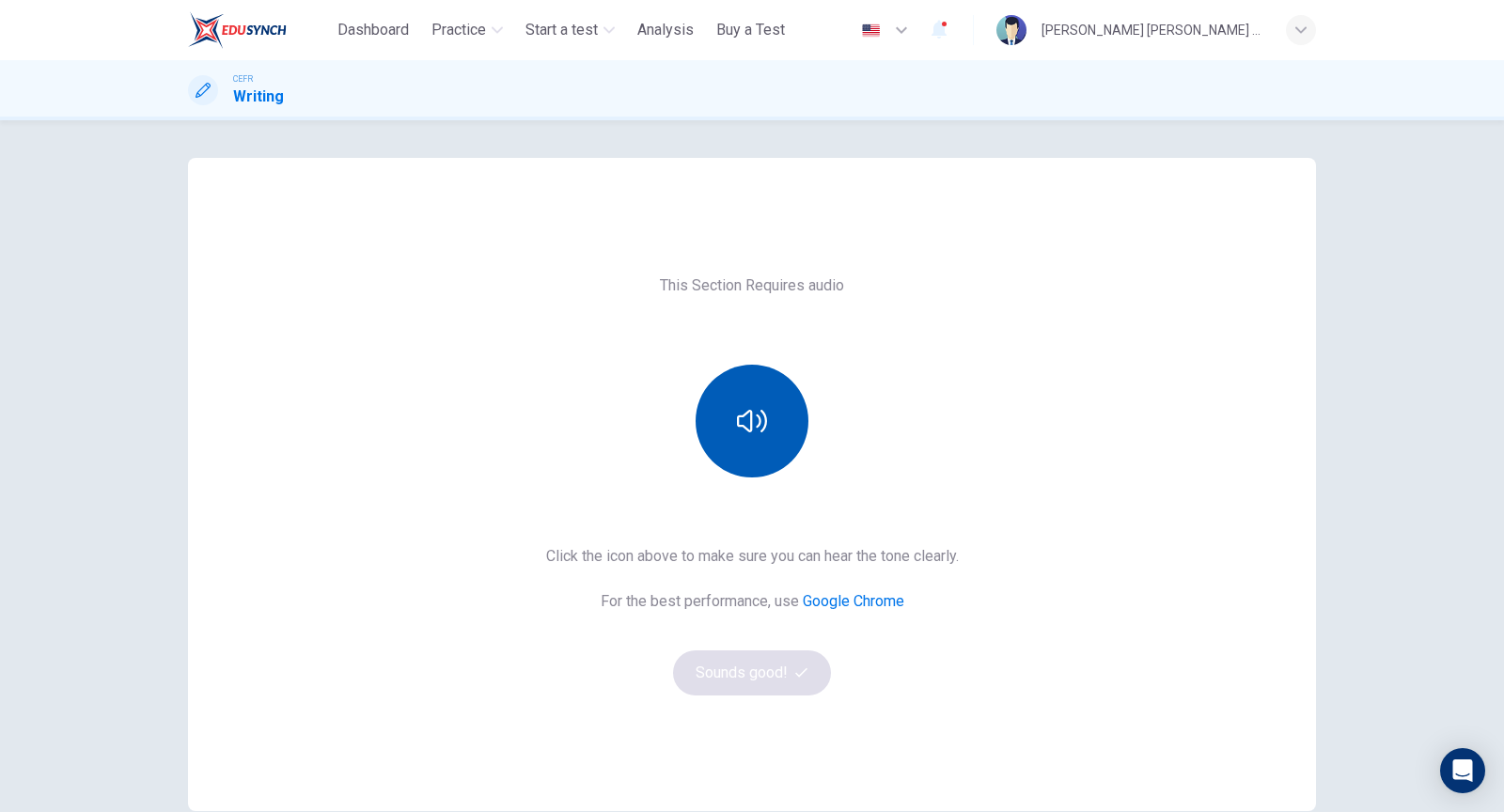 click 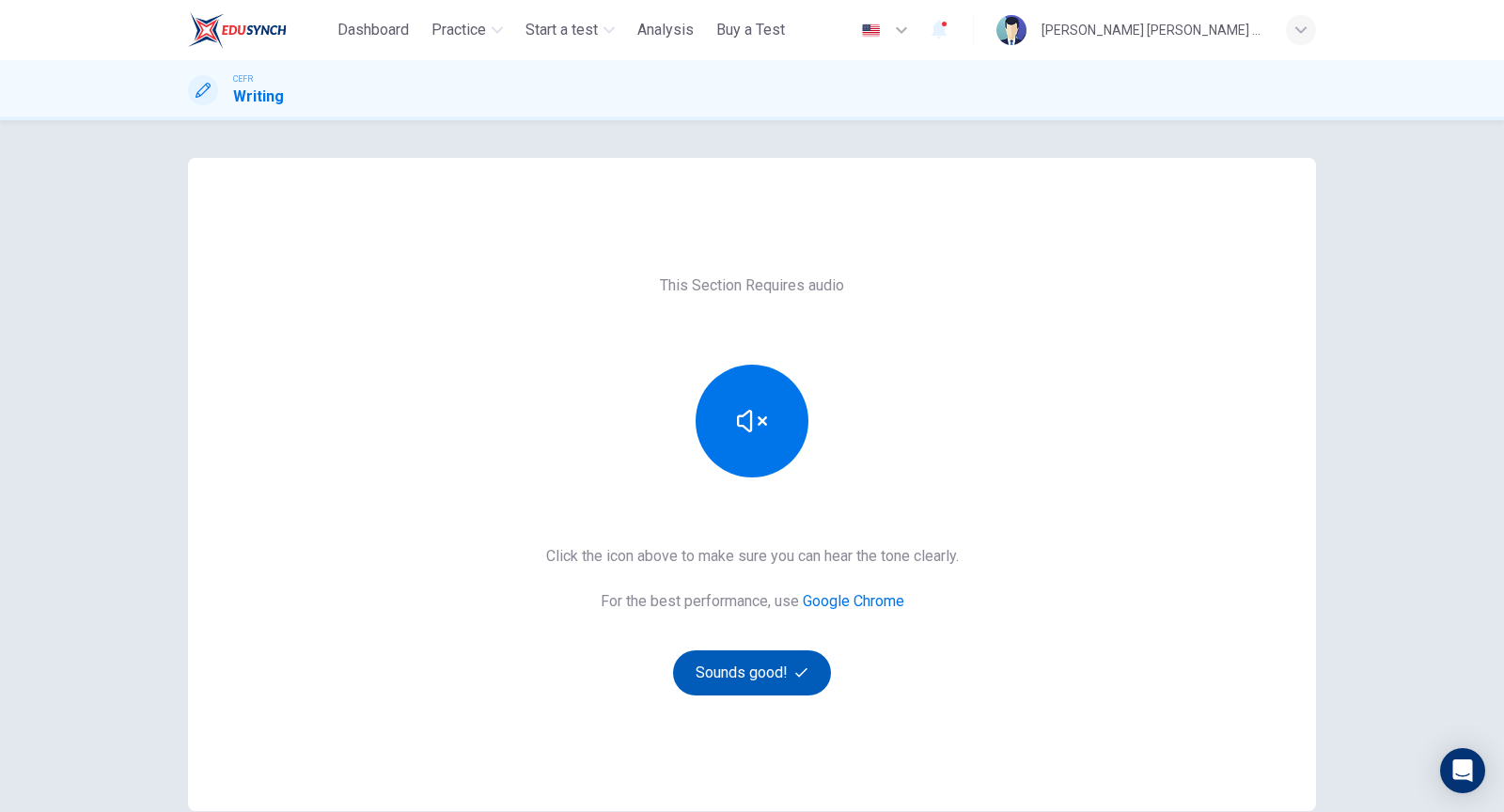 click on "Sounds good!" at bounding box center [752, 673] 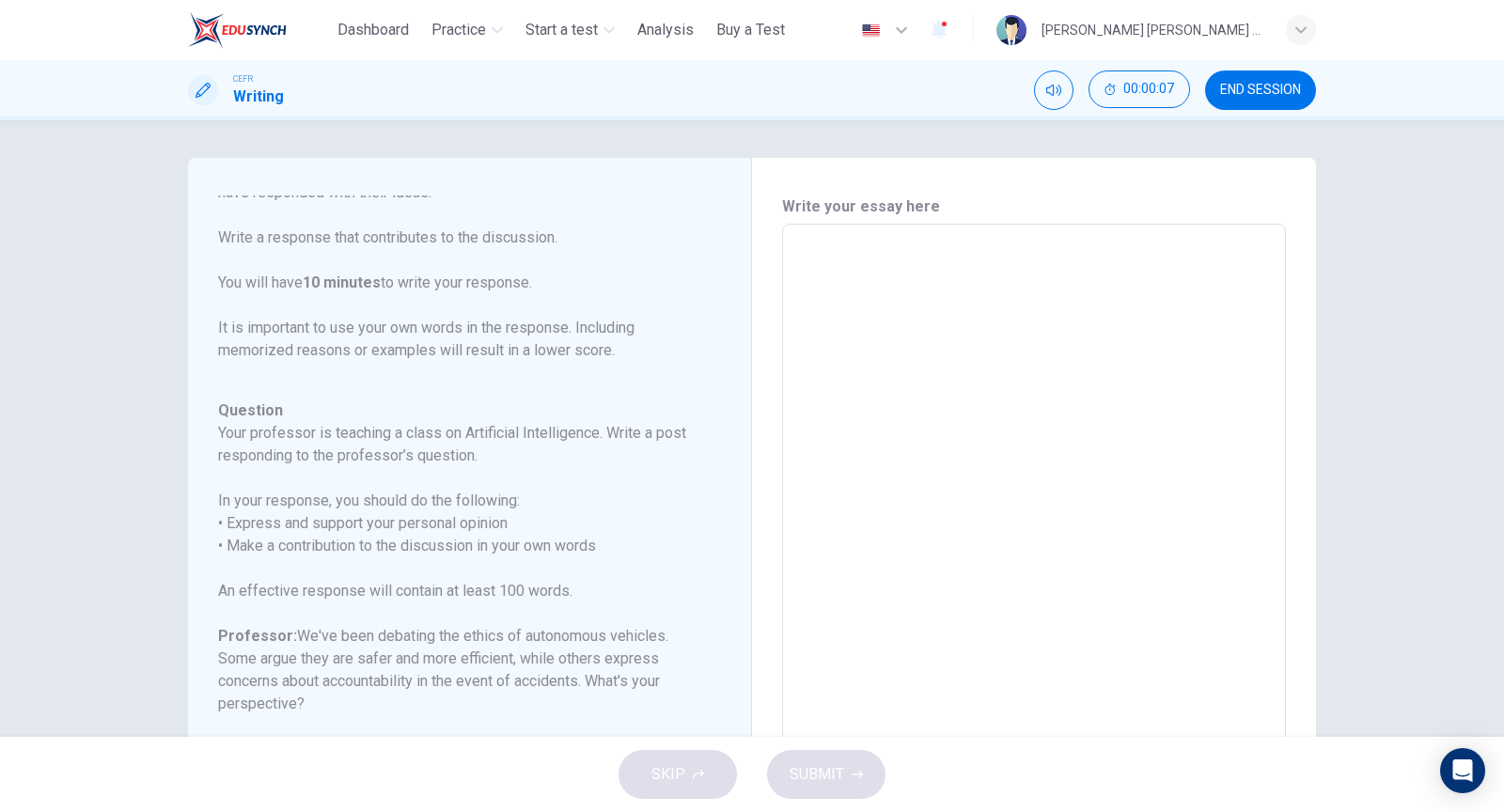 scroll, scrollTop: 209, scrollLeft: 0, axis: vertical 